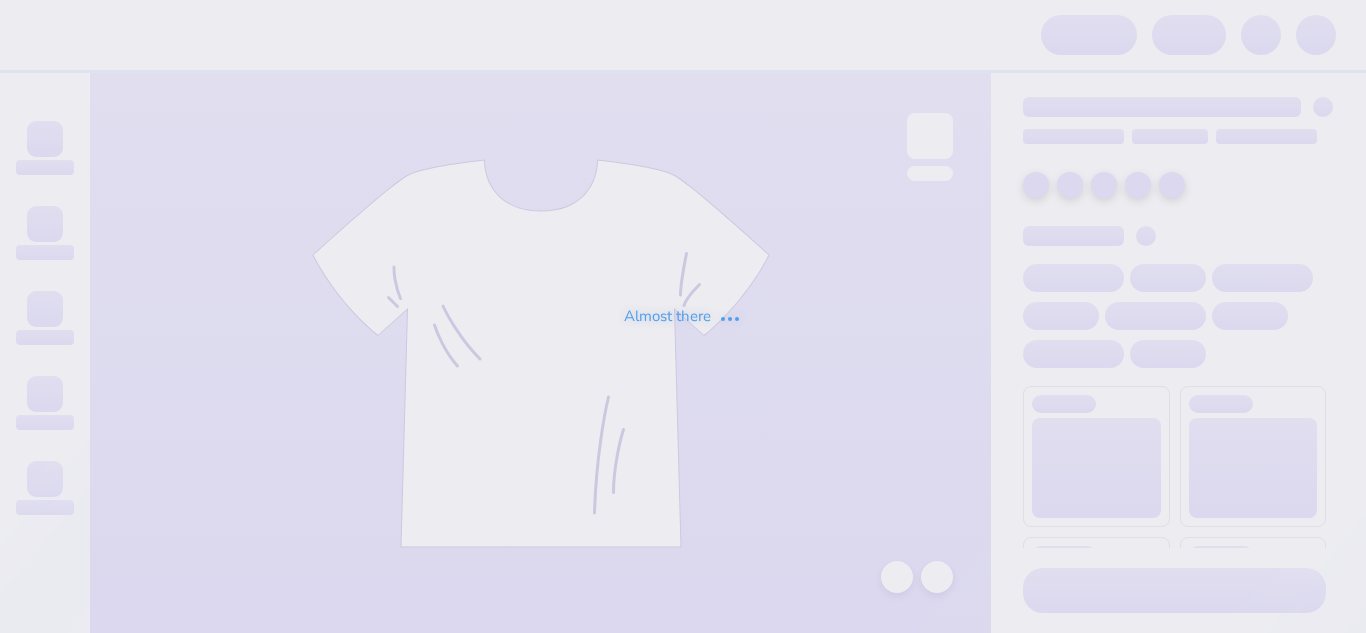 scroll, scrollTop: 0, scrollLeft: 0, axis: both 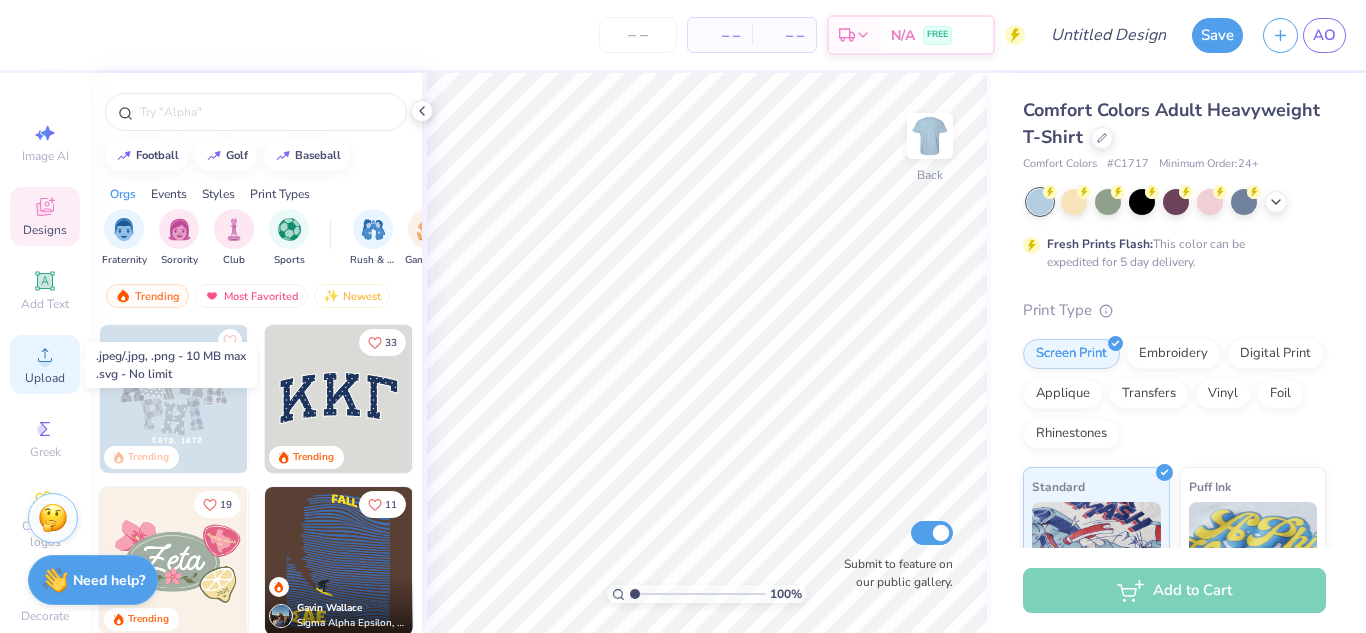 click 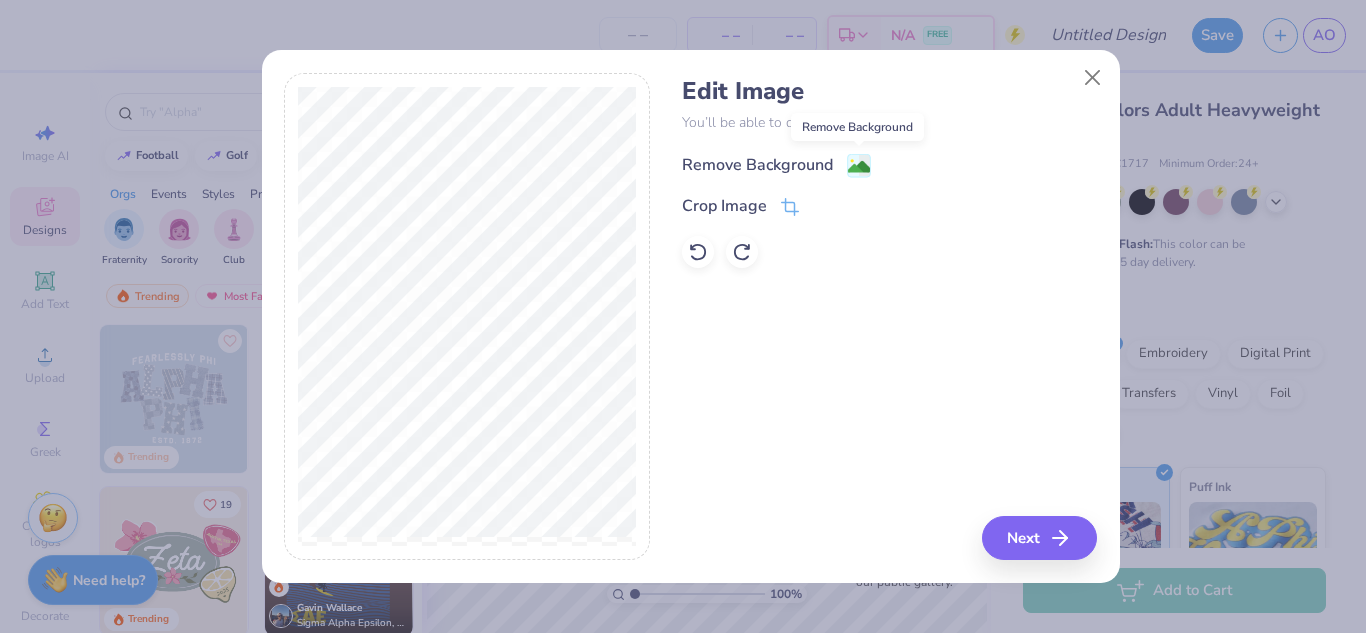 click 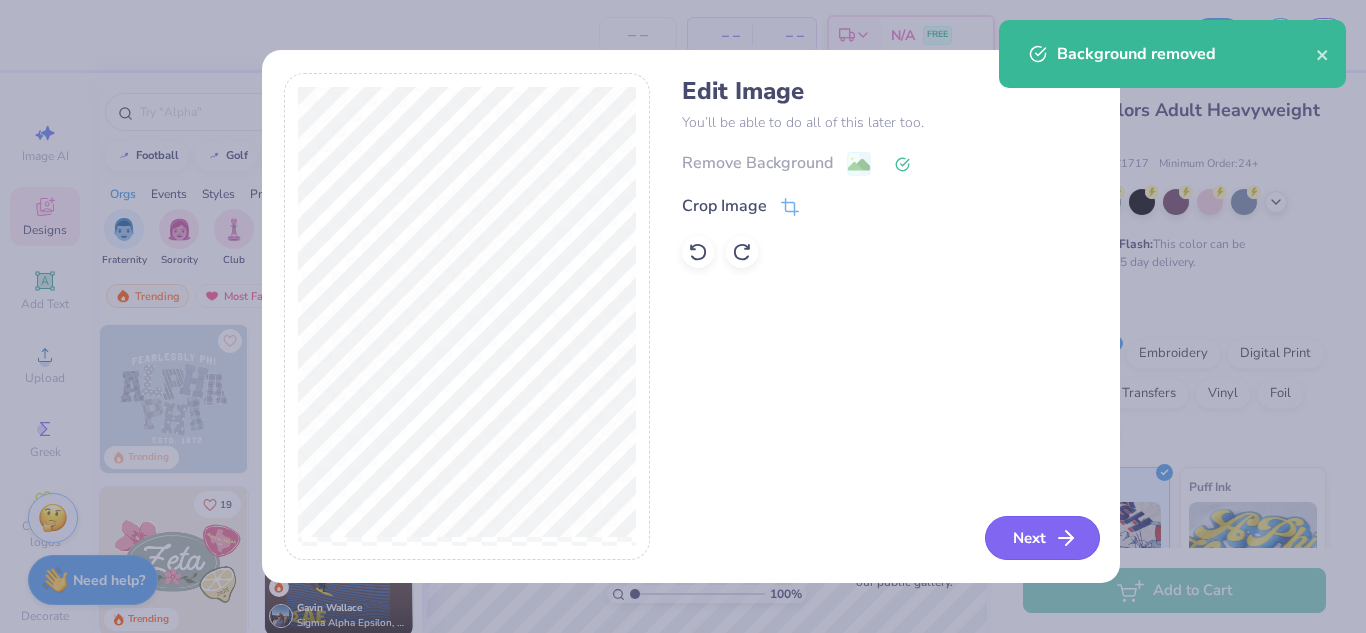 click on "Next" at bounding box center [1042, 538] 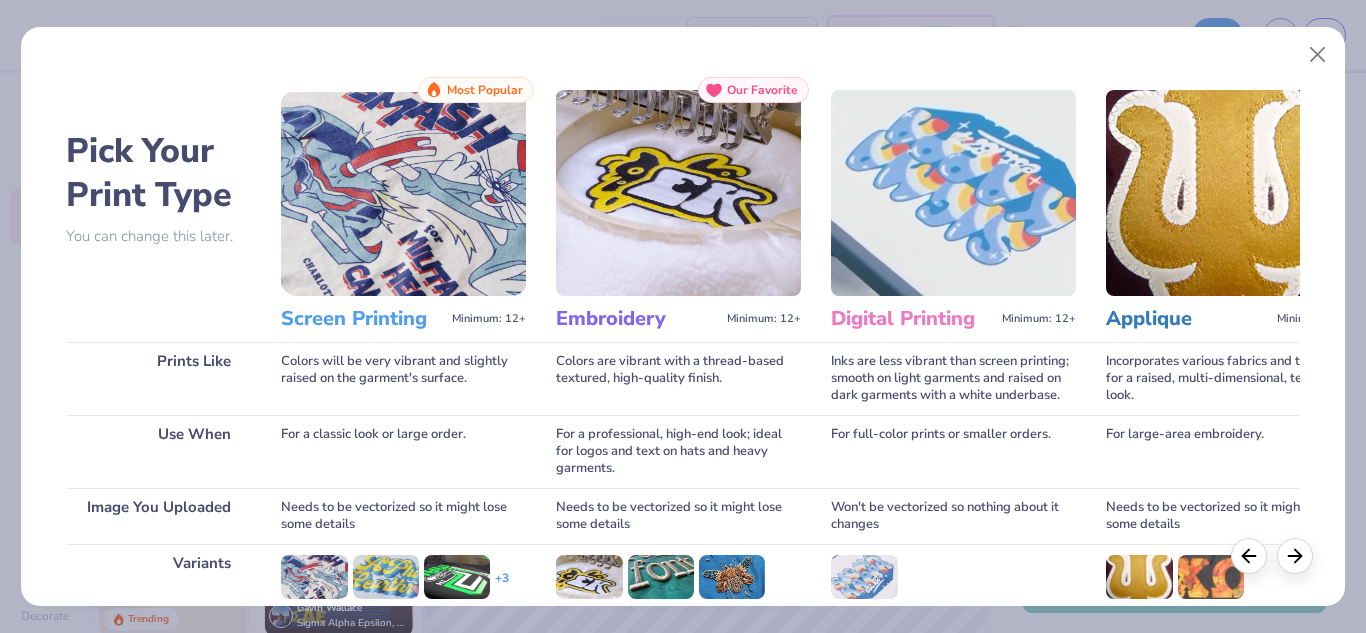 click at bounding box center [403, 193] 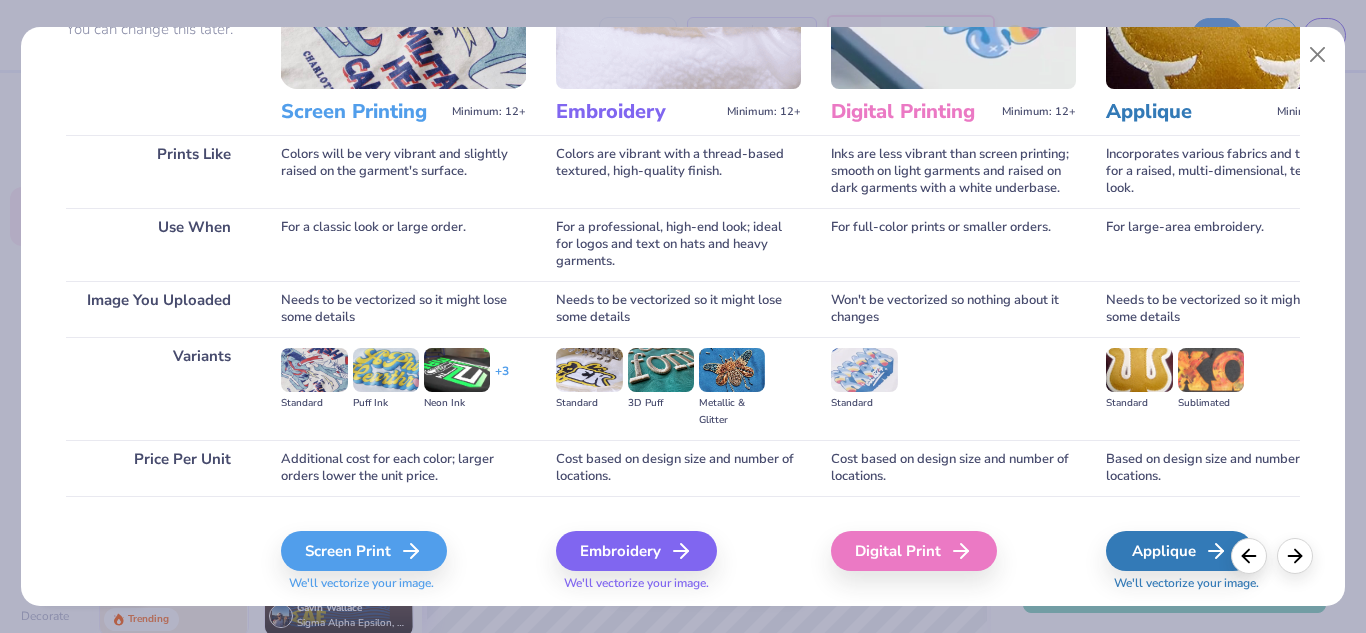 scroll, scrollTop: 209, scrollLeft: 0, axis: vertical 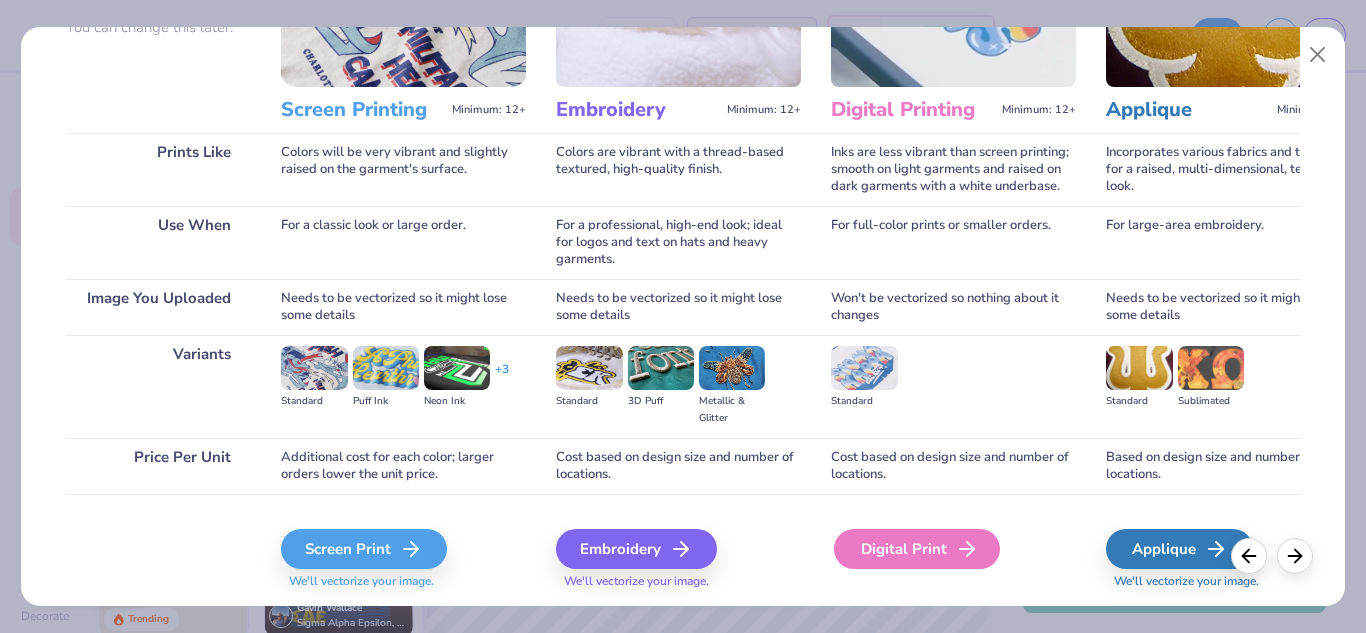 click 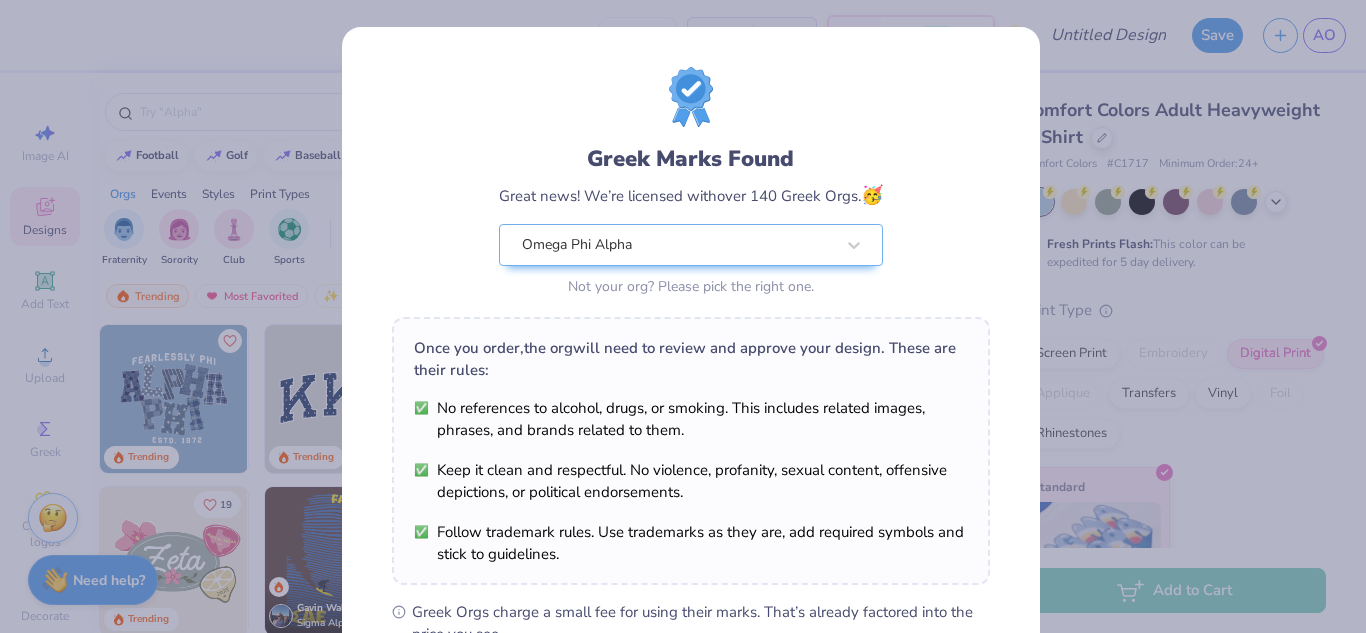scroll, scrollTop: 304, scrollLeft: 0, axis: vertical 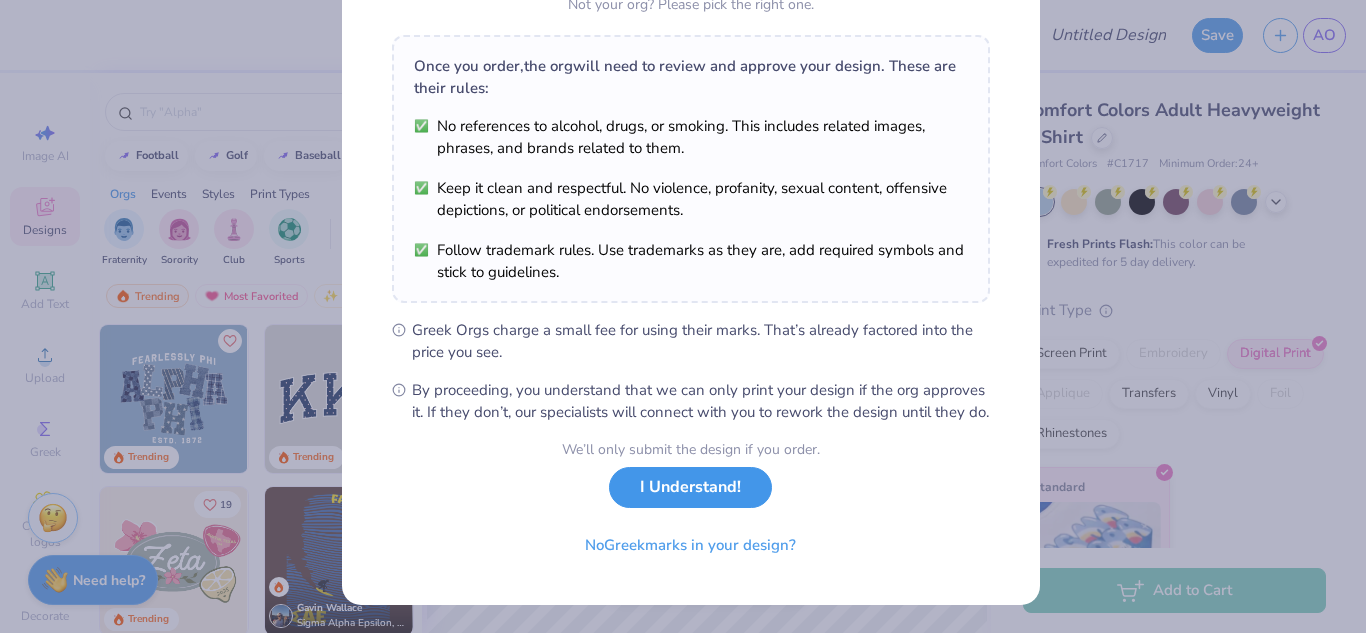 click on "I Understand!" at bounding box center (690, 487) 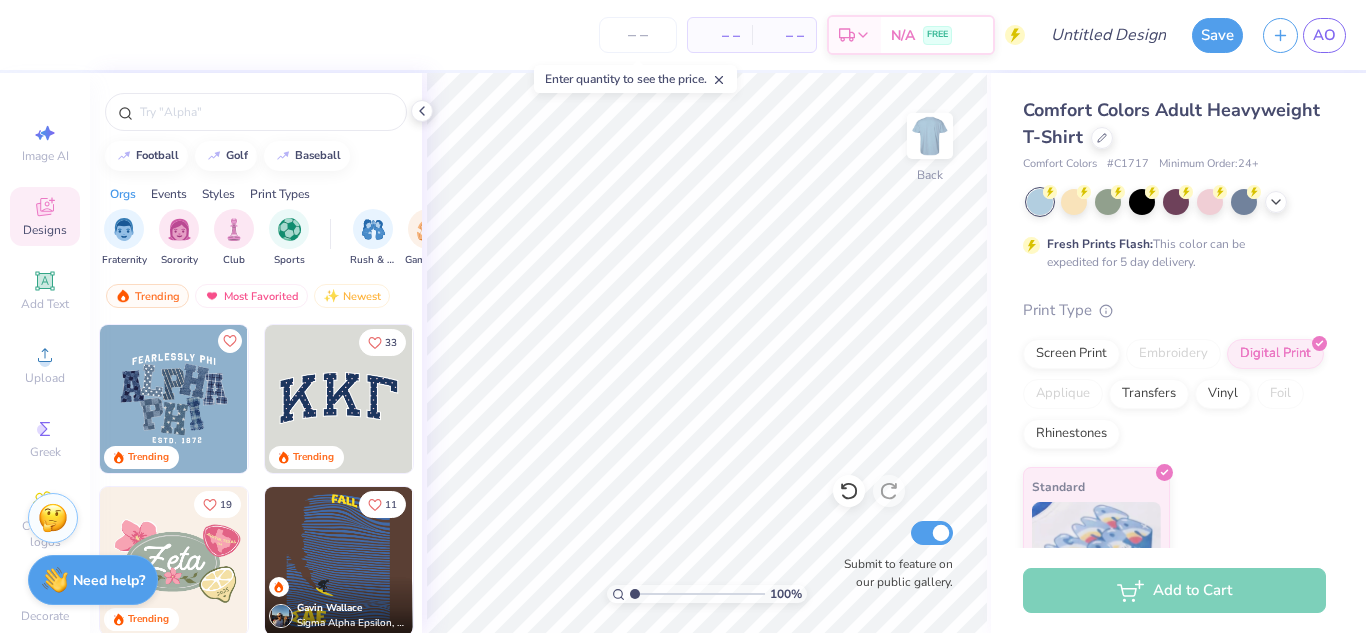 scroll, scrollTop: 10, scrollLeft: 0, axis: vertical 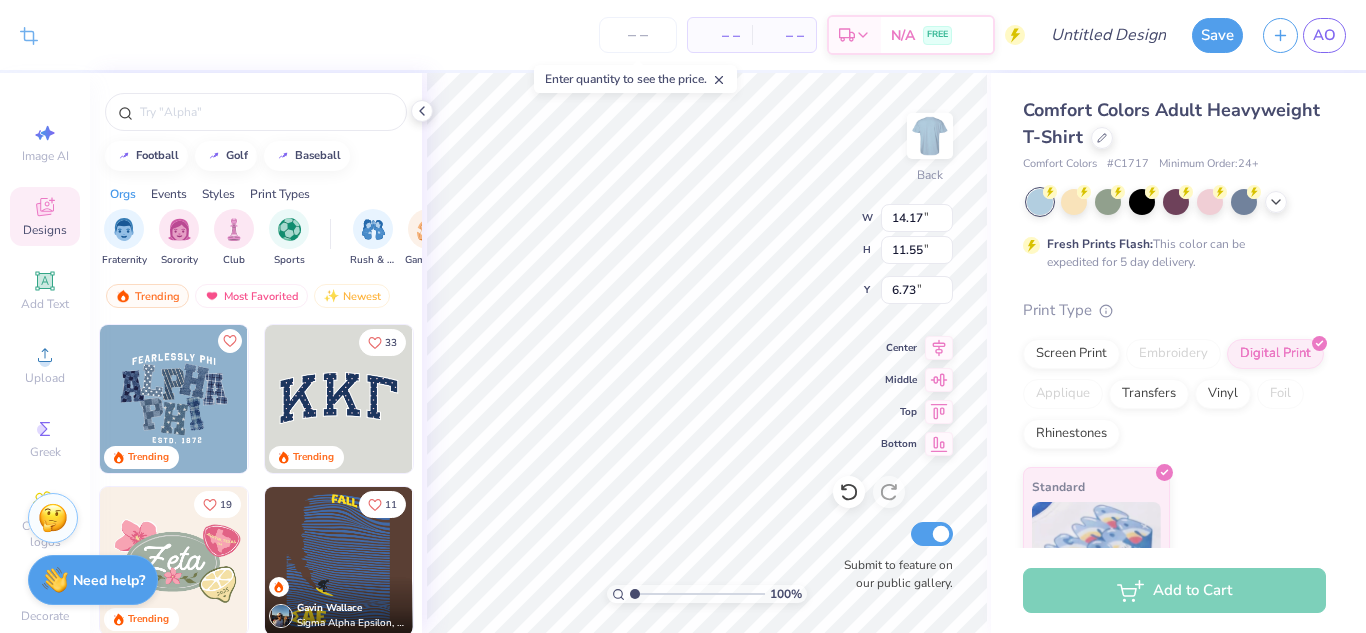 type on "3.00" 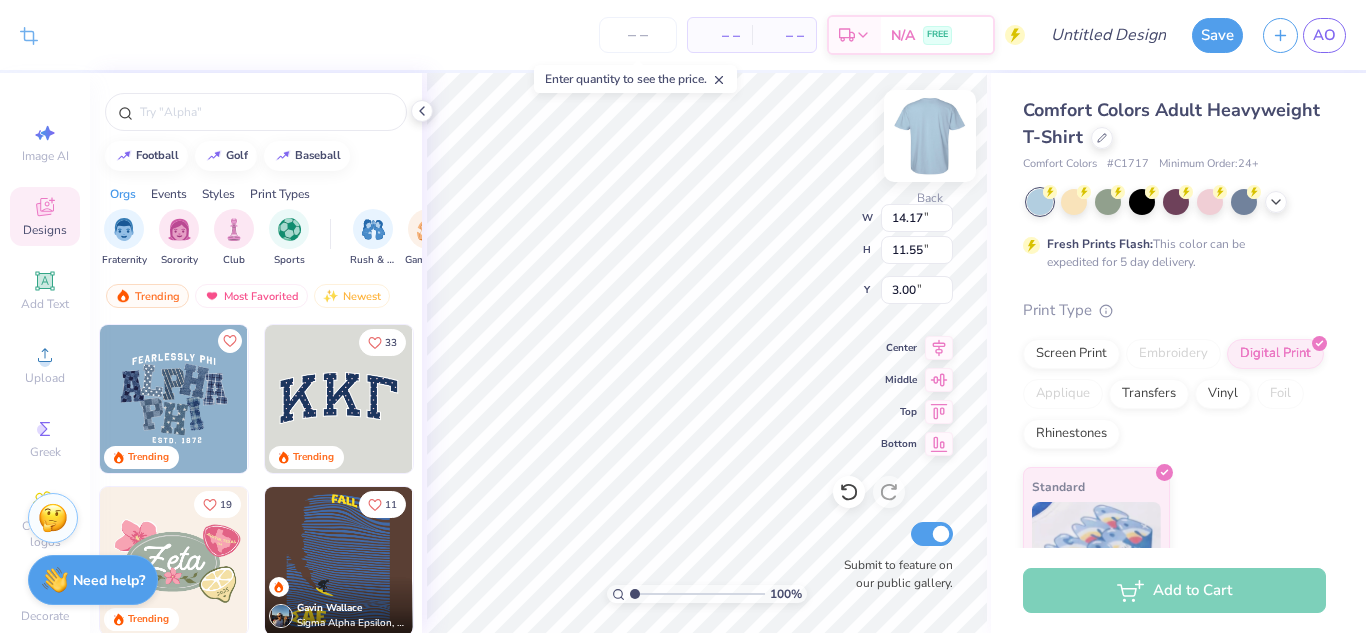 click at bounding box center [930, 136] 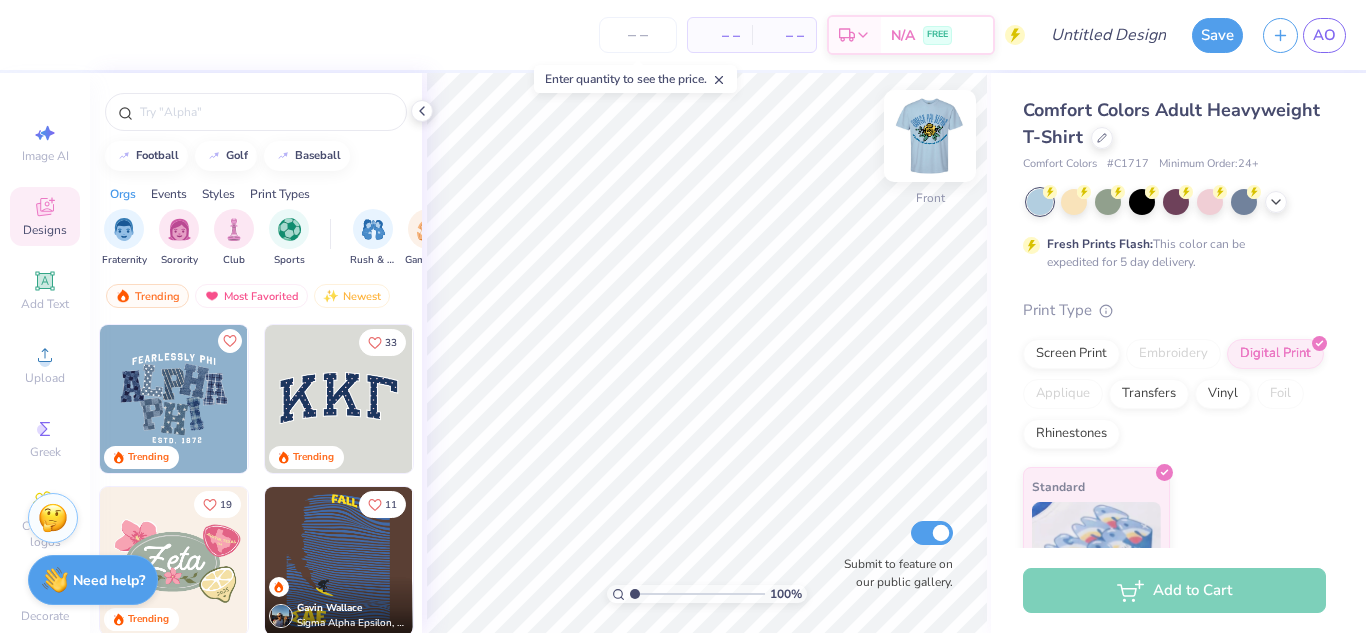 click at bounding box center [930, 136] 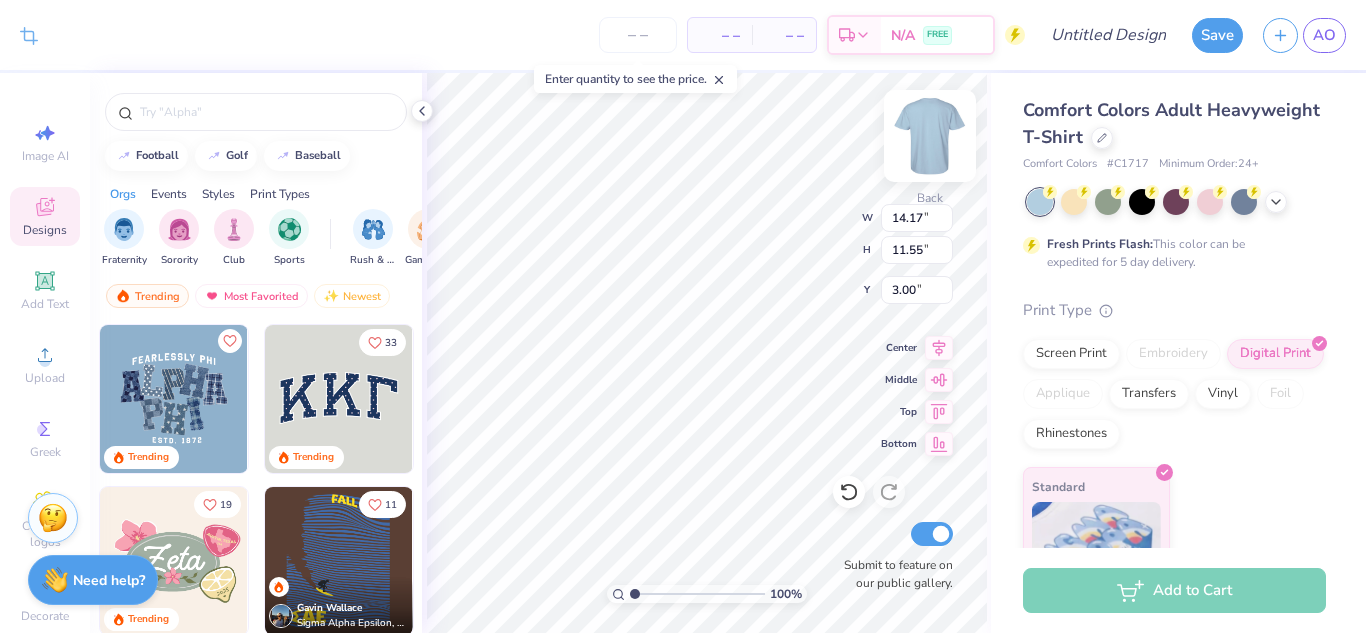 click on "100  % Back W 14.17 14.17 " H 11.55 11.55 " Y 3.00 3.00 " Center Middle Top Bottom Submit to feature on our public gallery." at bounding box center (706, 353) 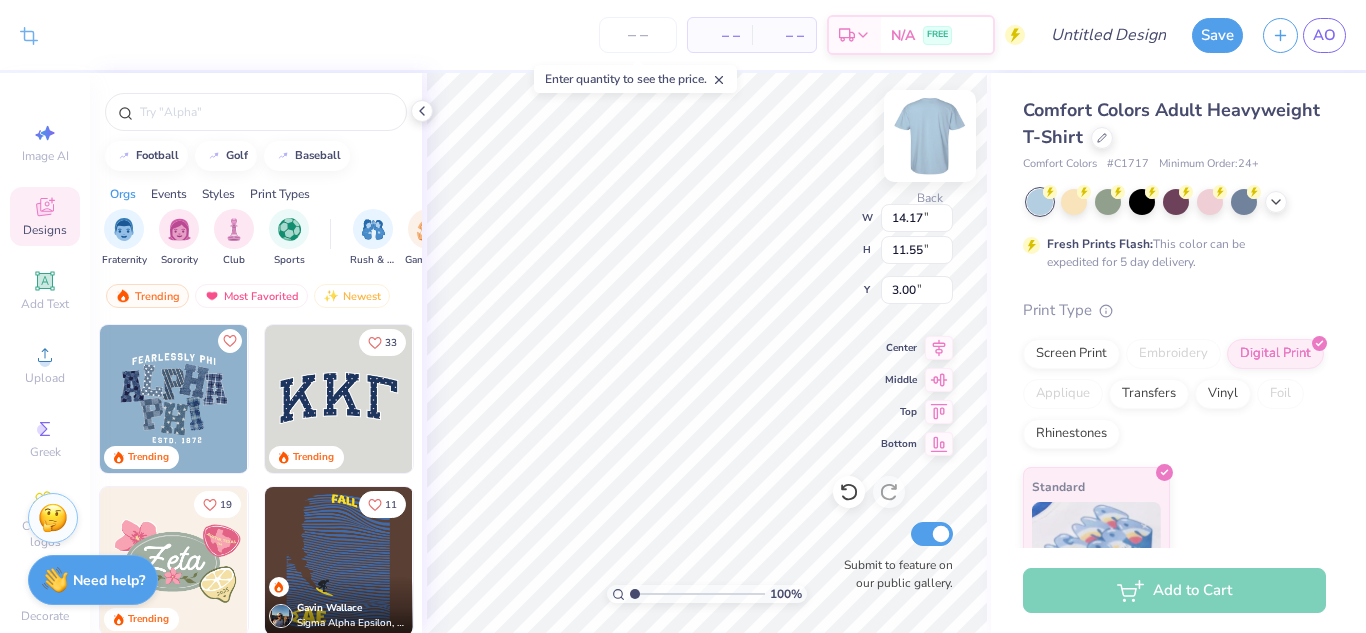 click at bounding box center (930, 136) 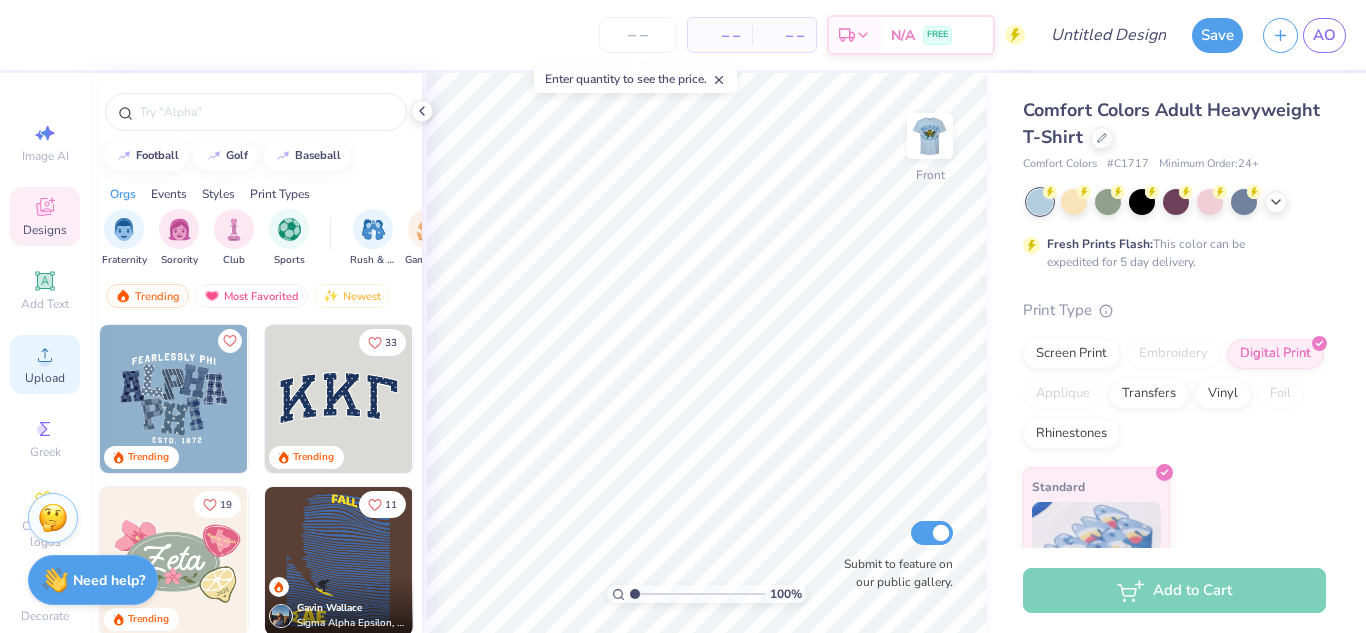 click 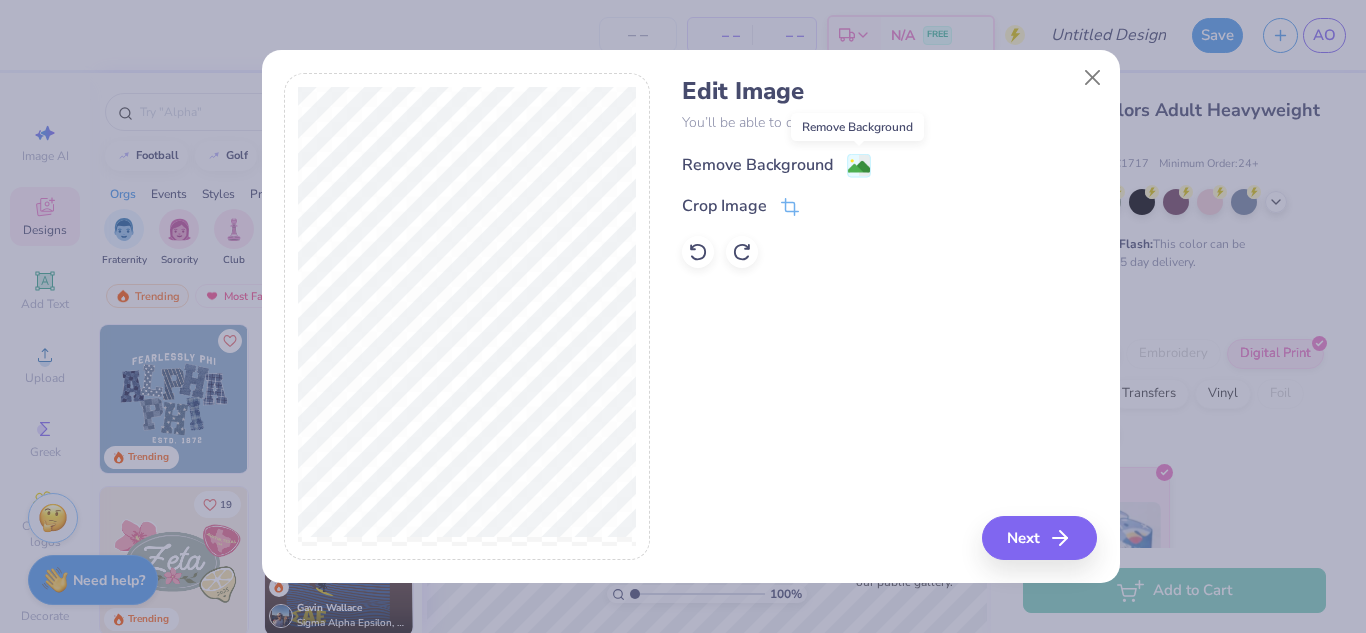 click 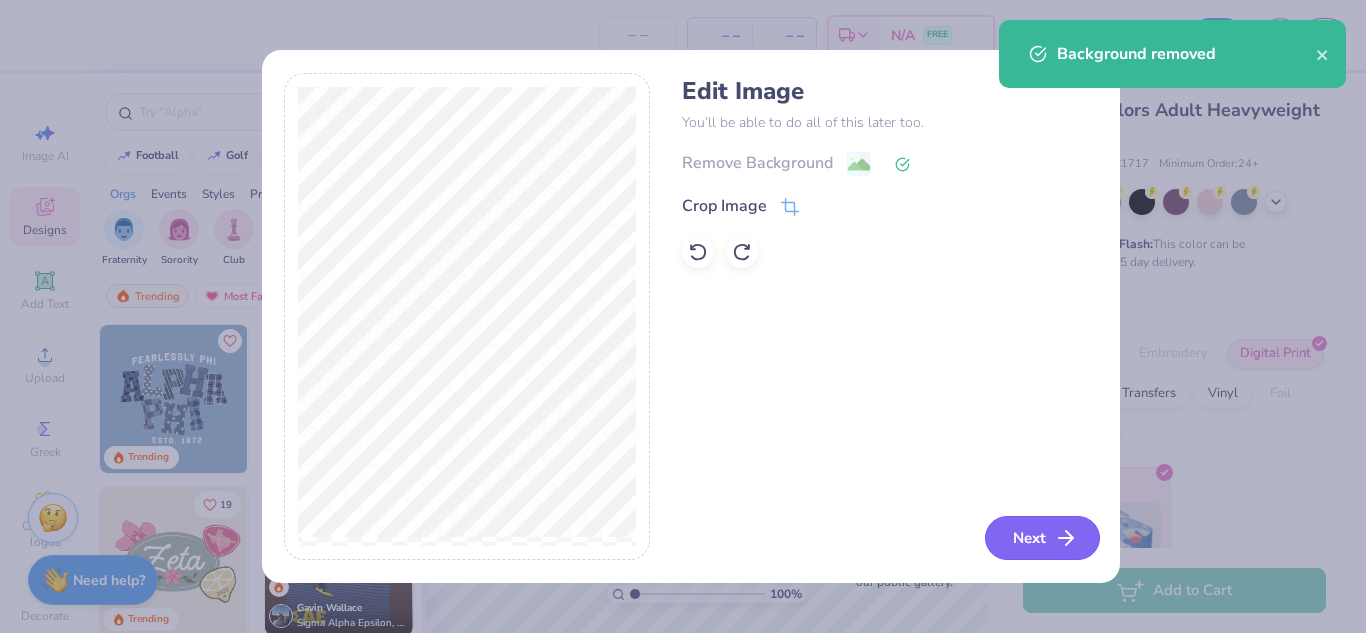click on "Next" at bounding box center (1042, 538) 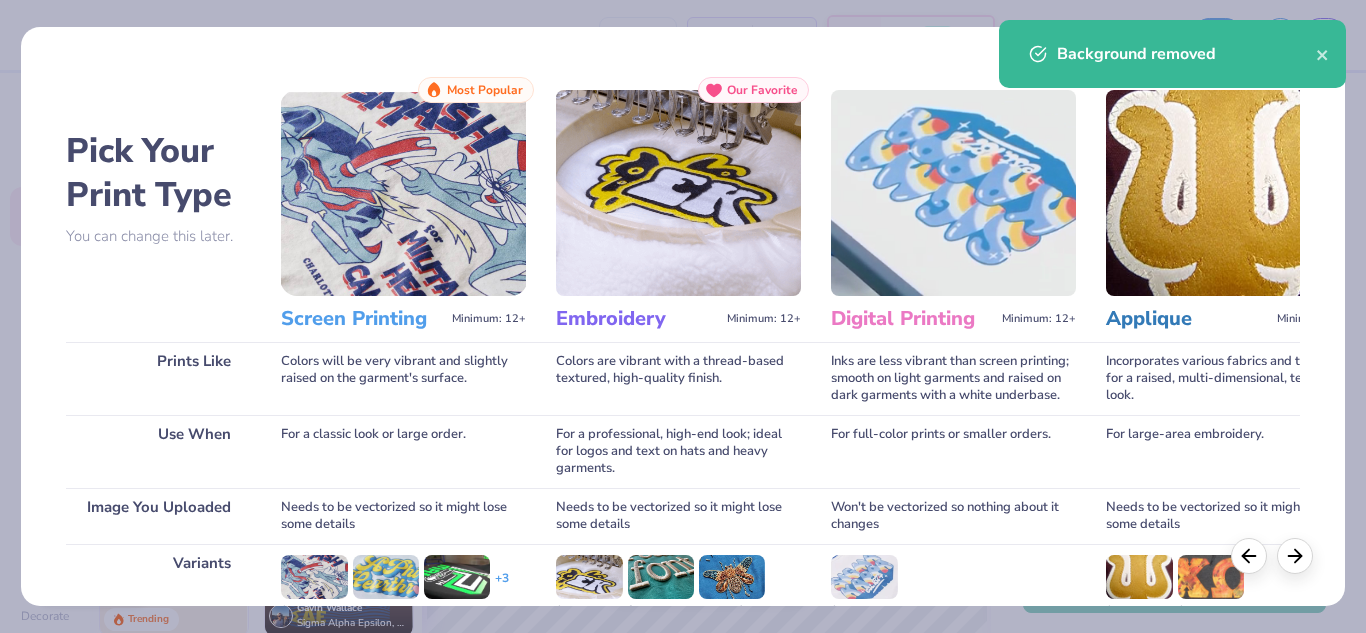 scroll, scrollTop: 264, scrollLeft: 0, axis: vertical 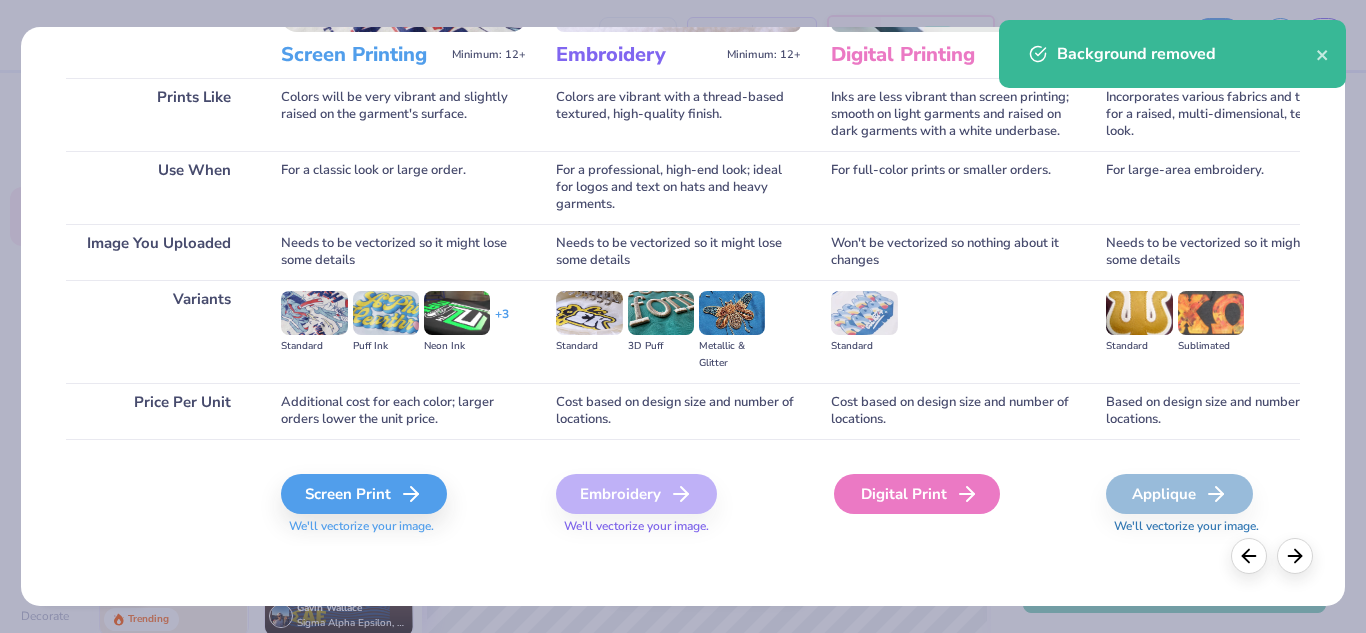 click on "Digital Print" at bounding box center [917, 494] 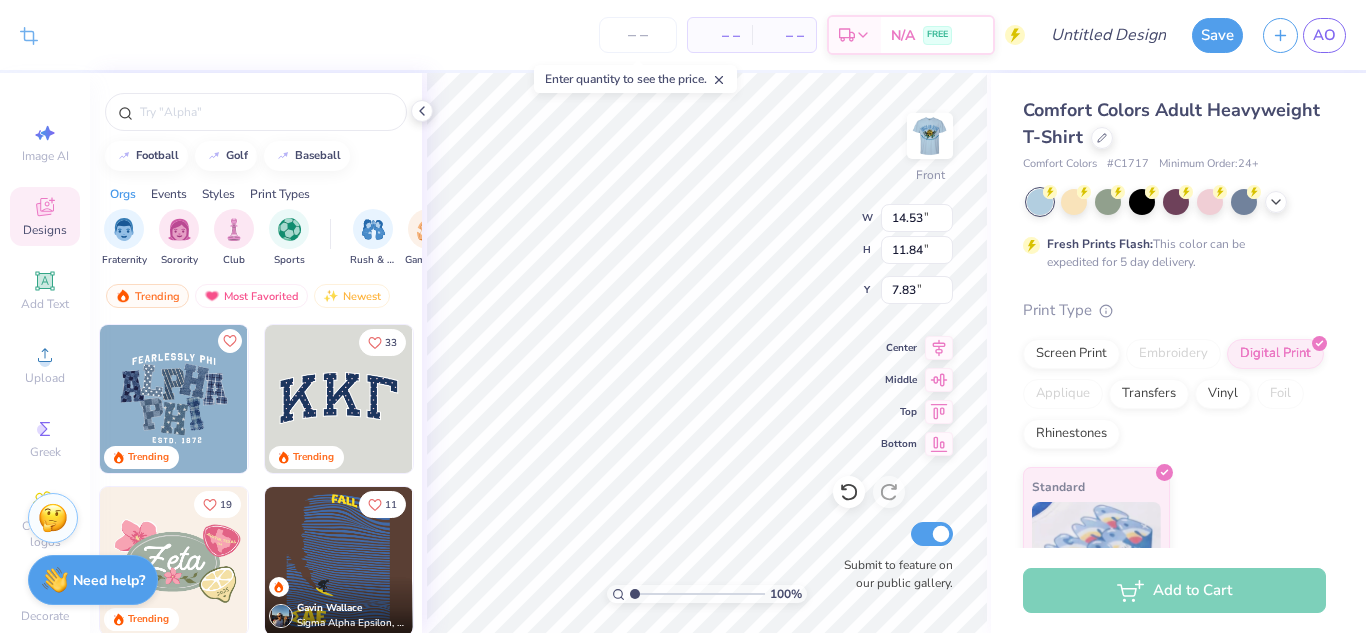 type on "13.43" 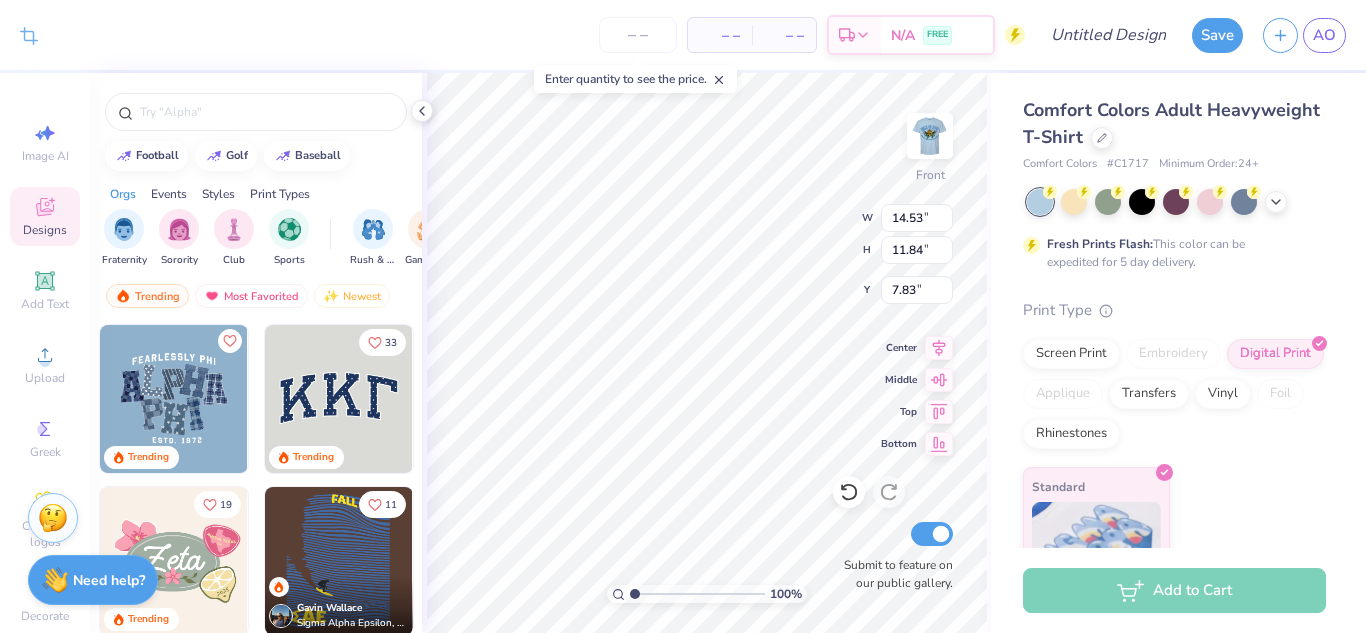 type on "10.94" 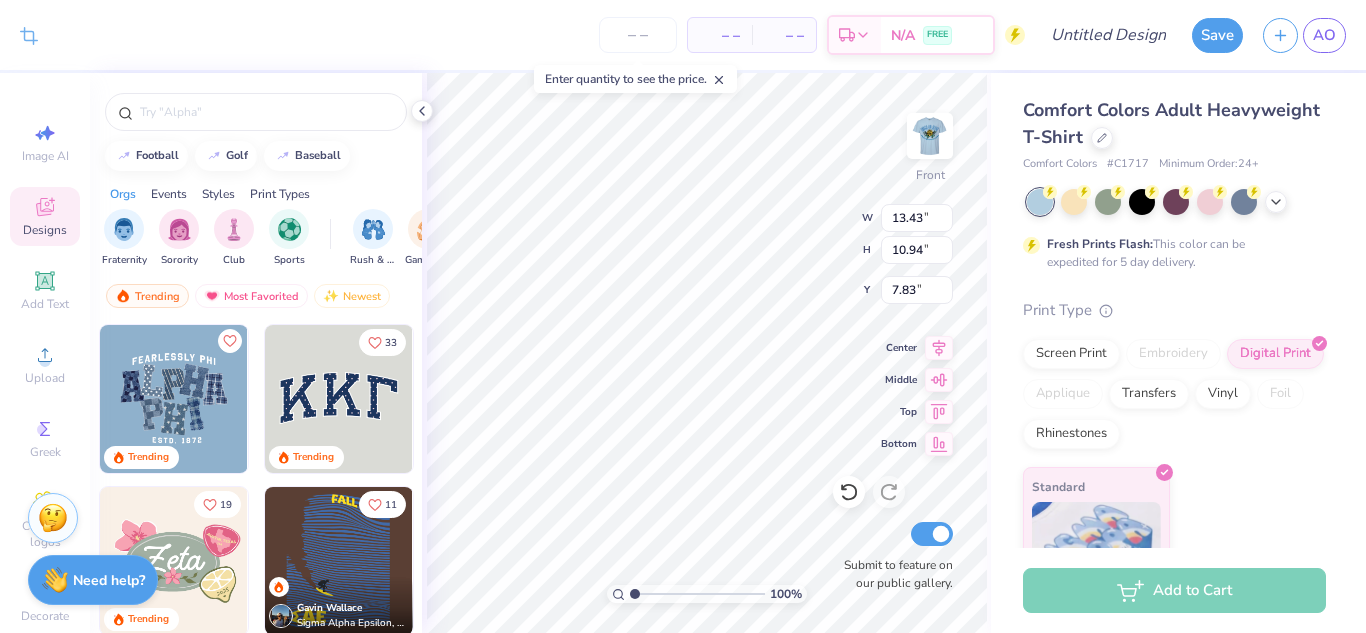 type on "4.57" 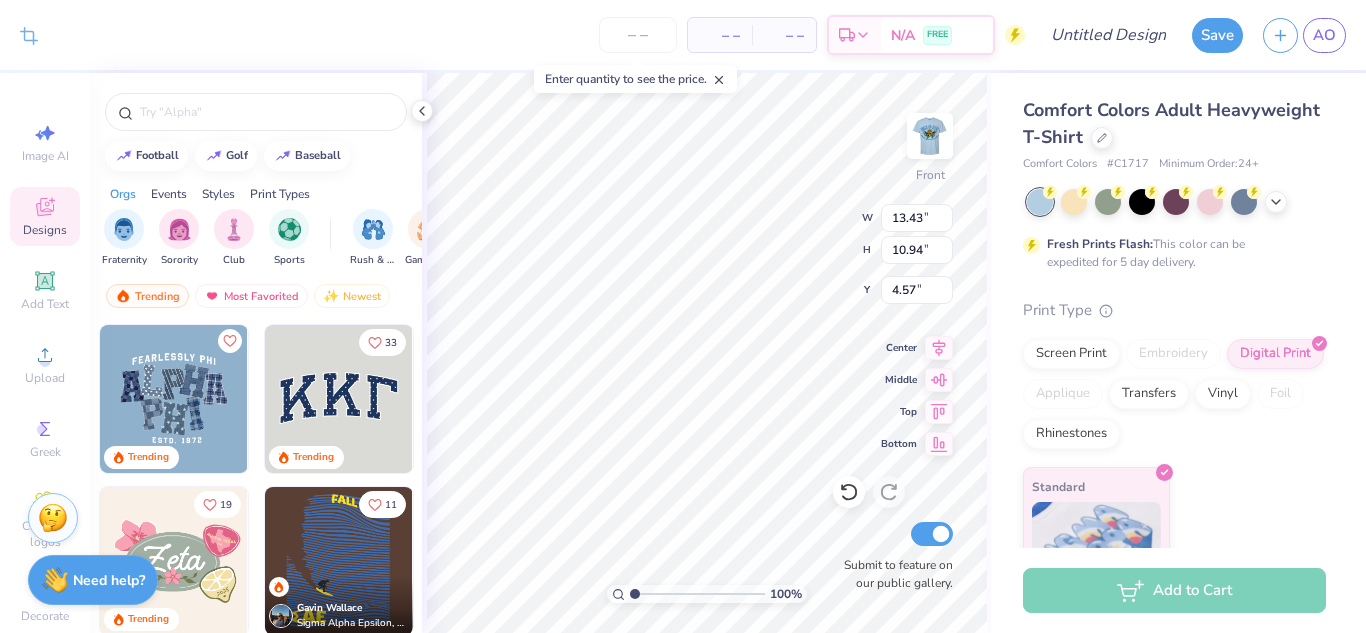 type on "6.18" 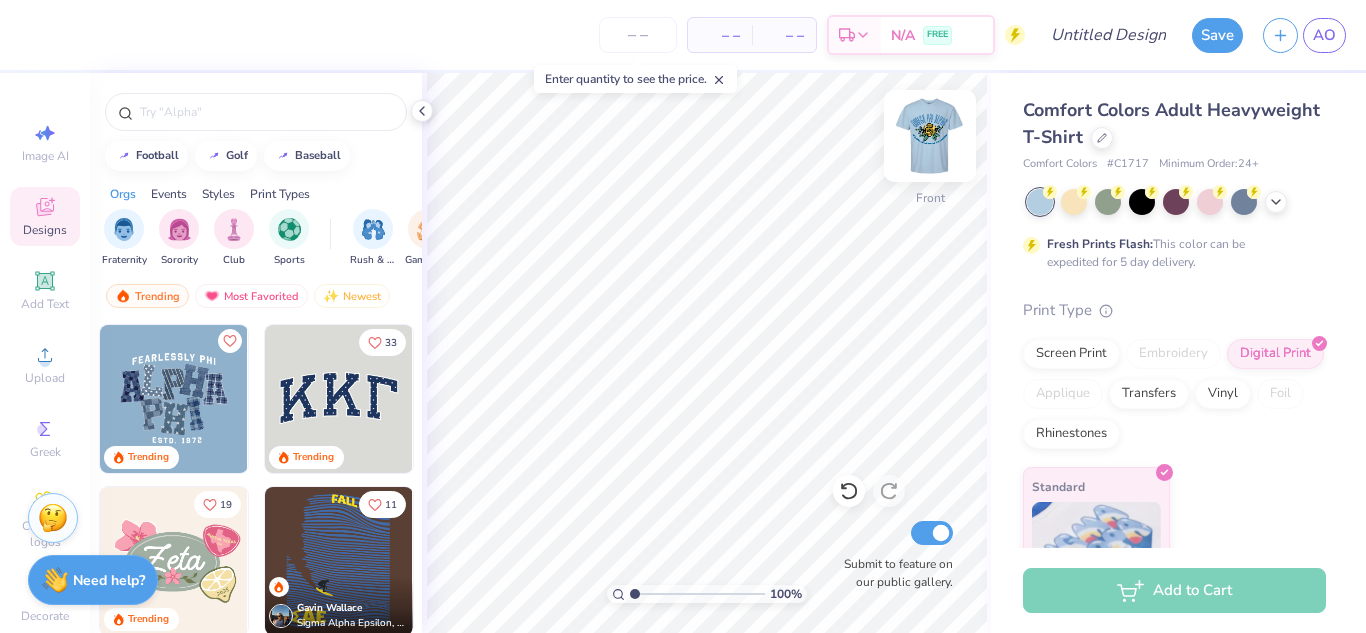 click at bounding box center (930, 136) 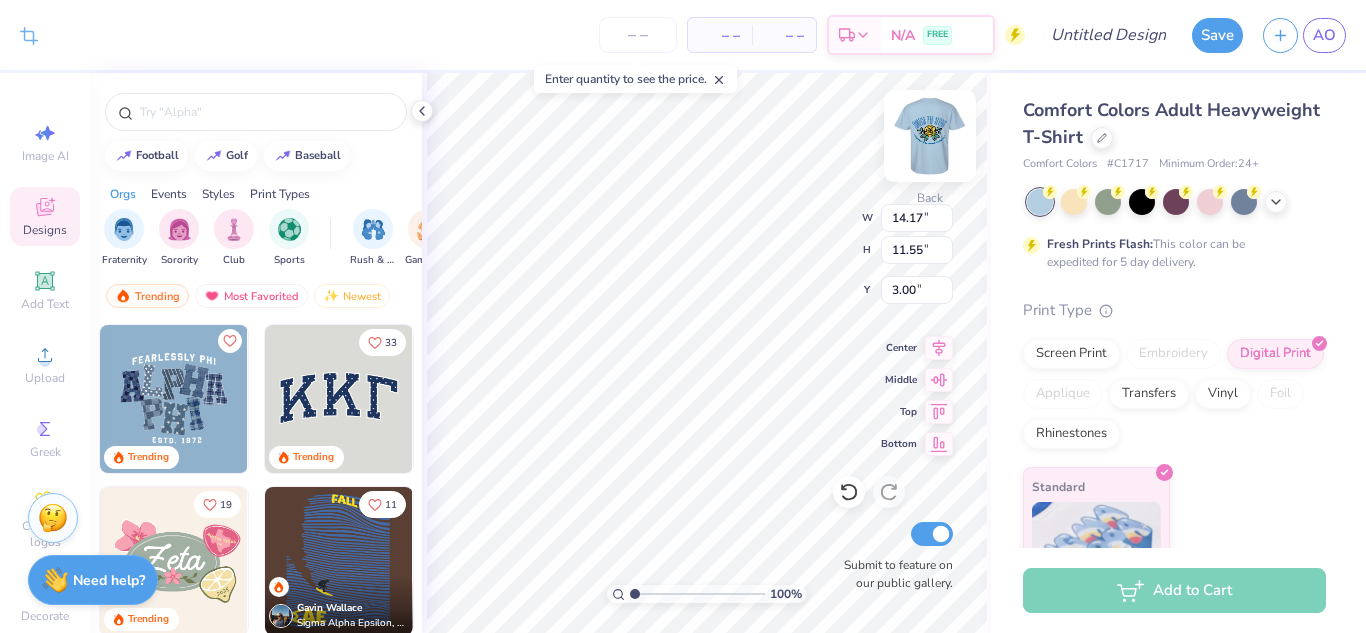 type on "3.65" 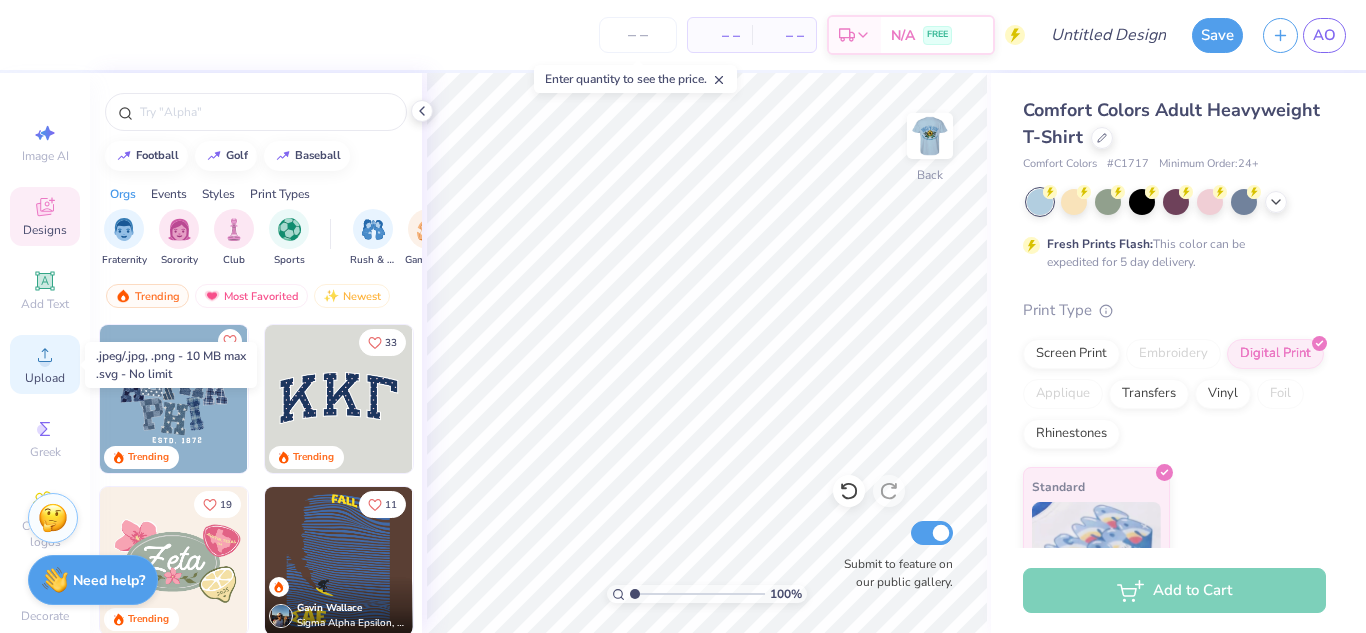 click 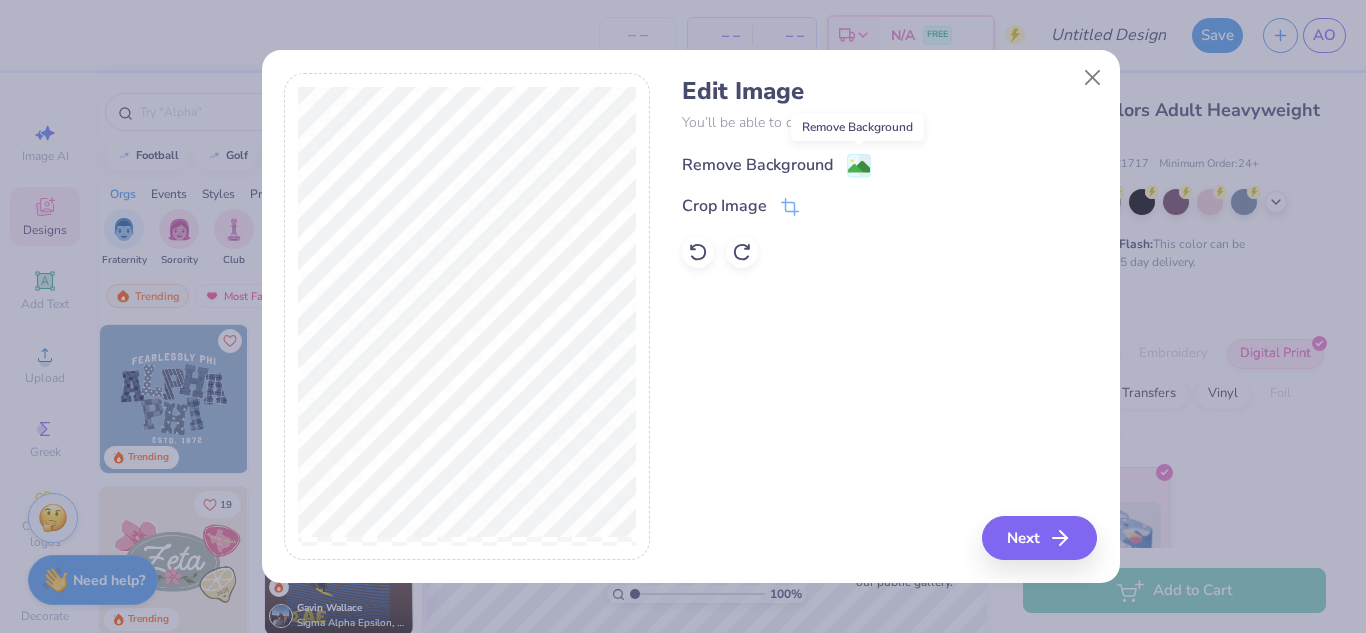 click 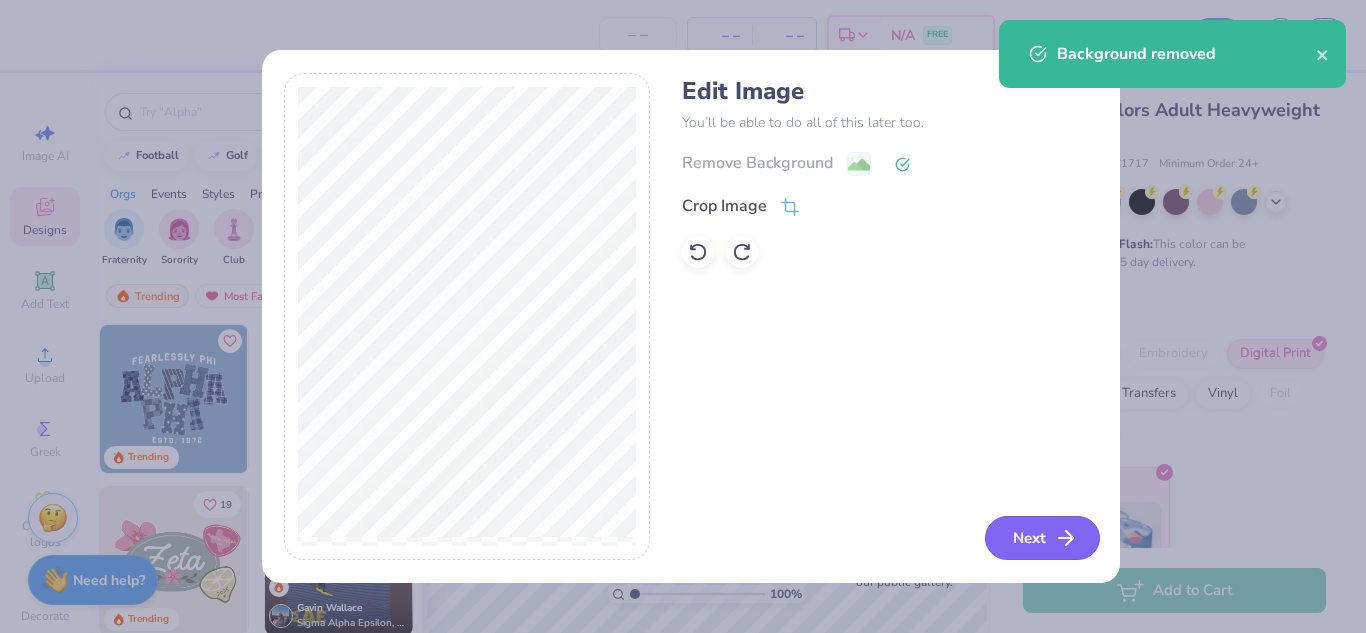 click on "Next" at bounding box center (1042, 538) 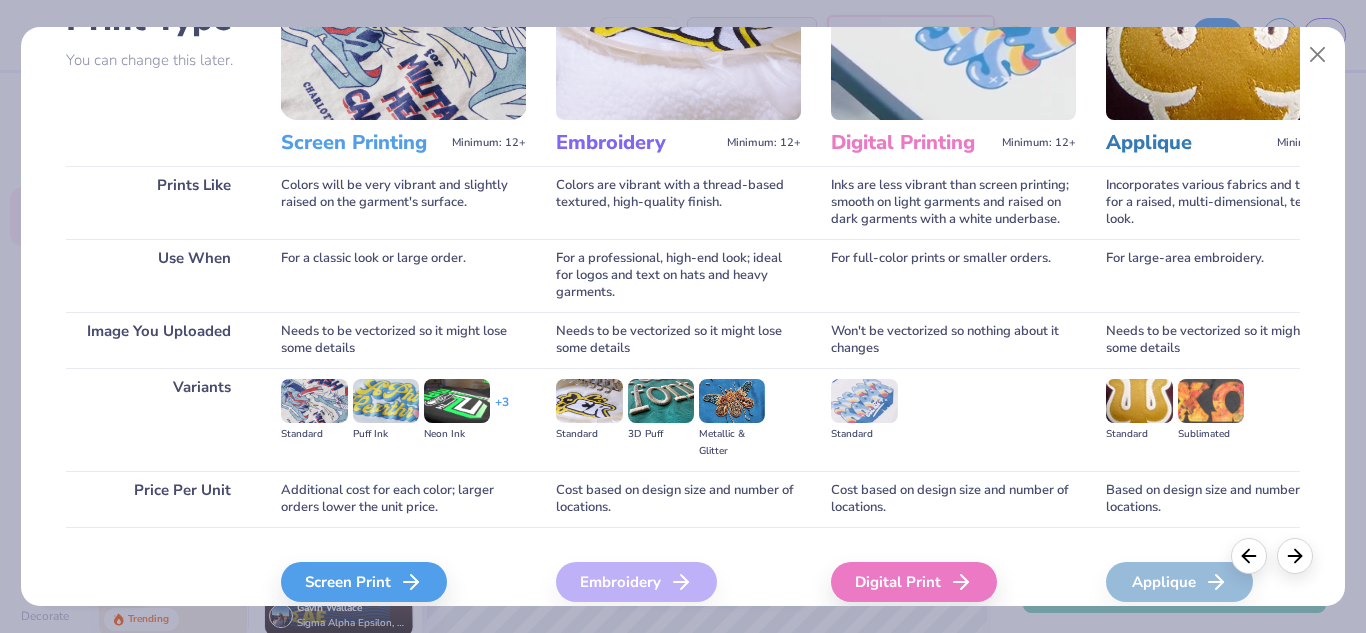scroll, scrollTop: 227, scrollLeft: 0, axis: vertical 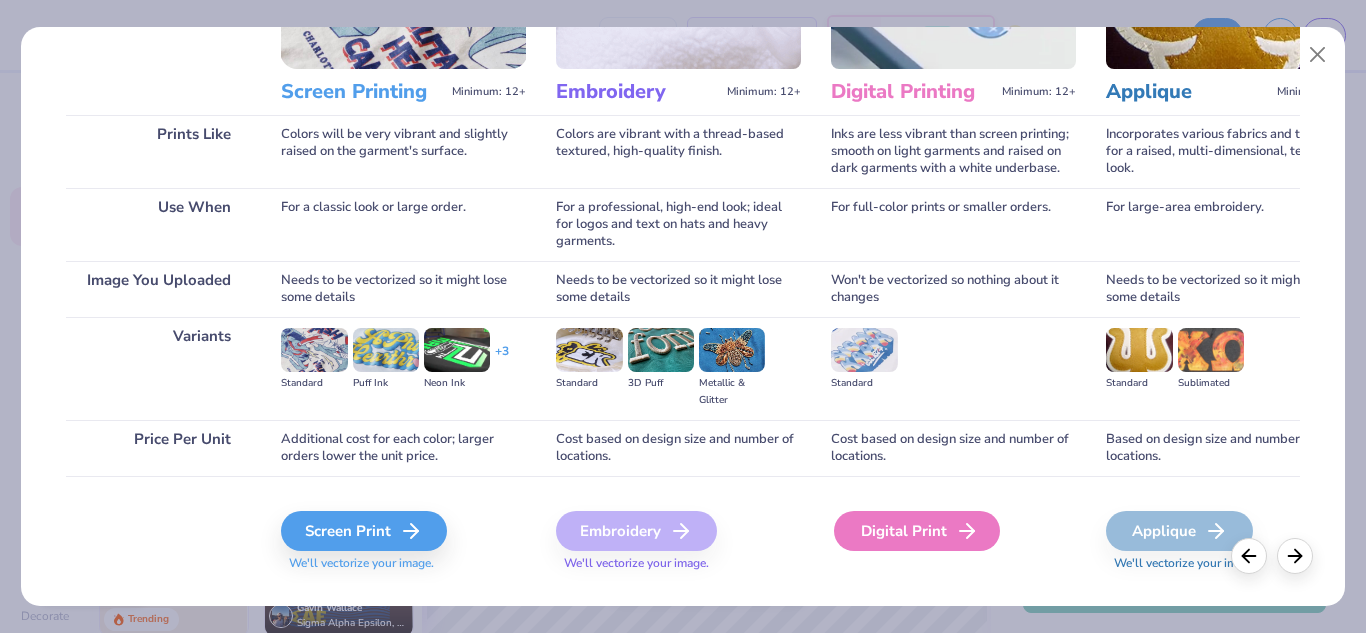 click on "Digital Print" at bounding box center (917, 531) 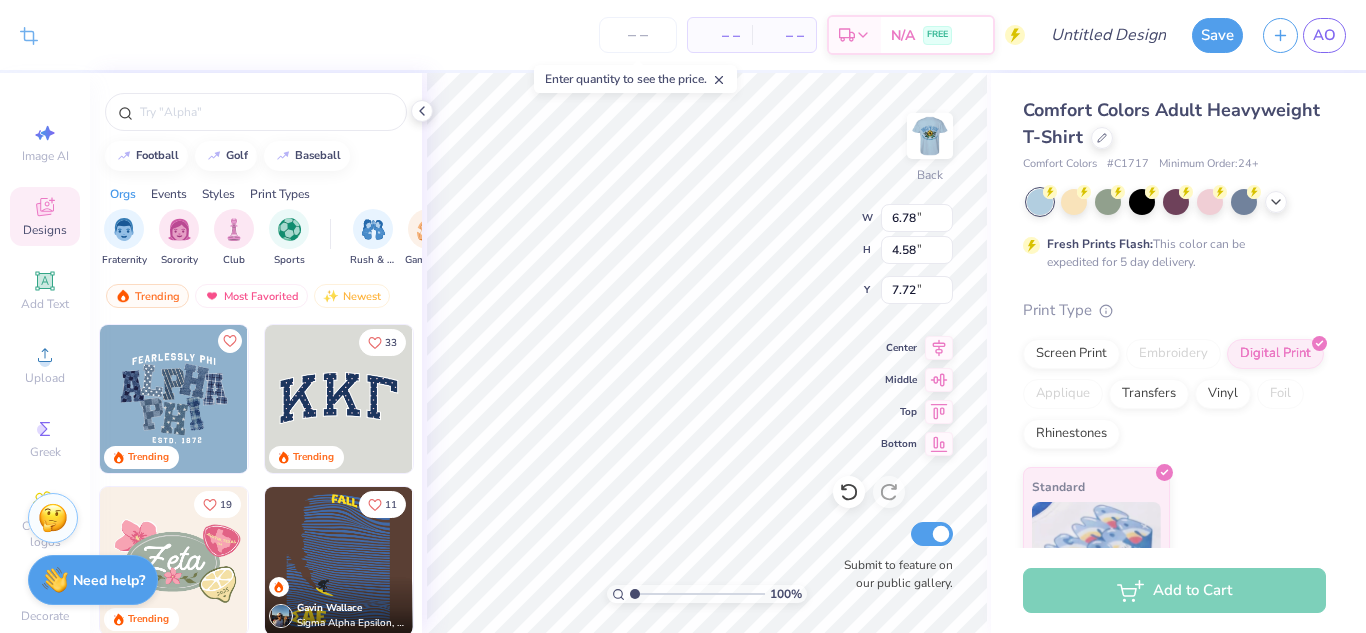 type on "6.78" 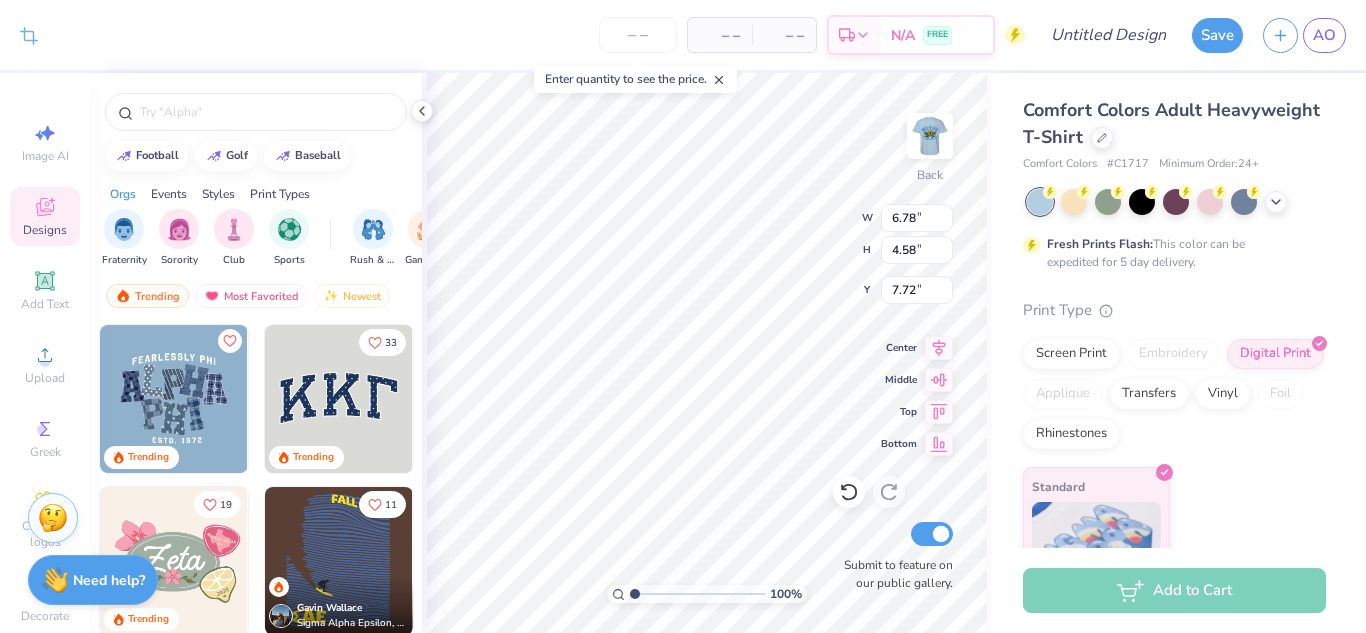 type on "4.58" 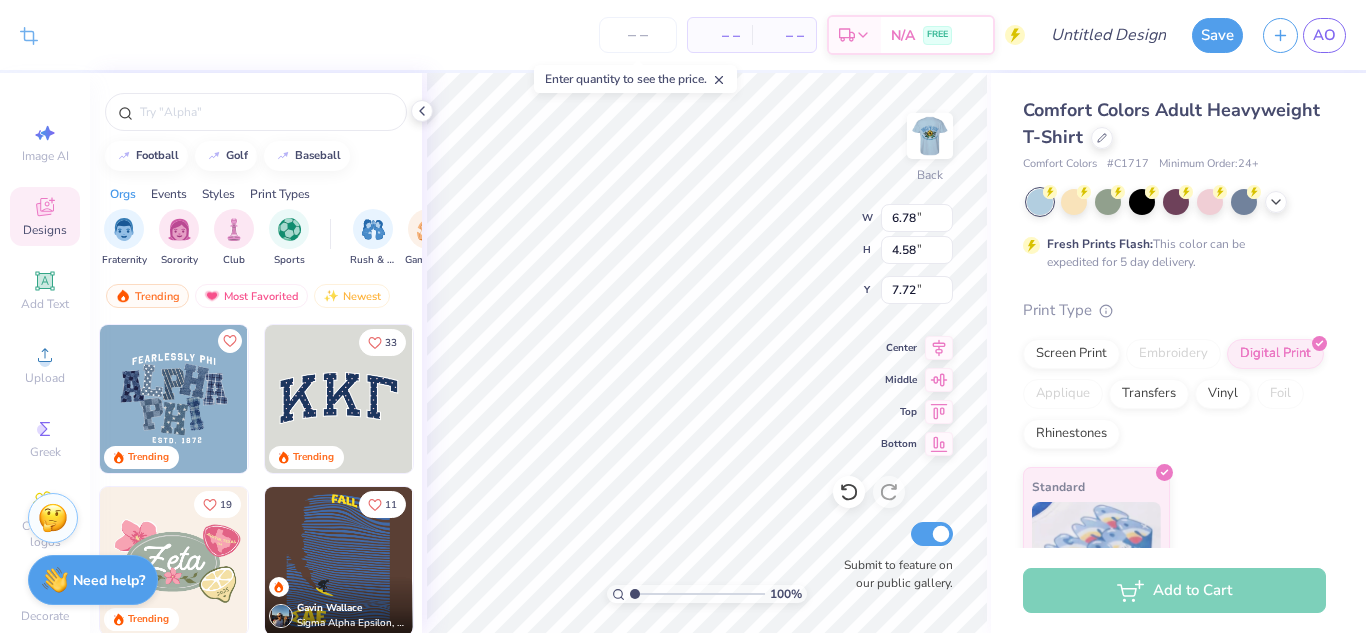 type on "3.00" 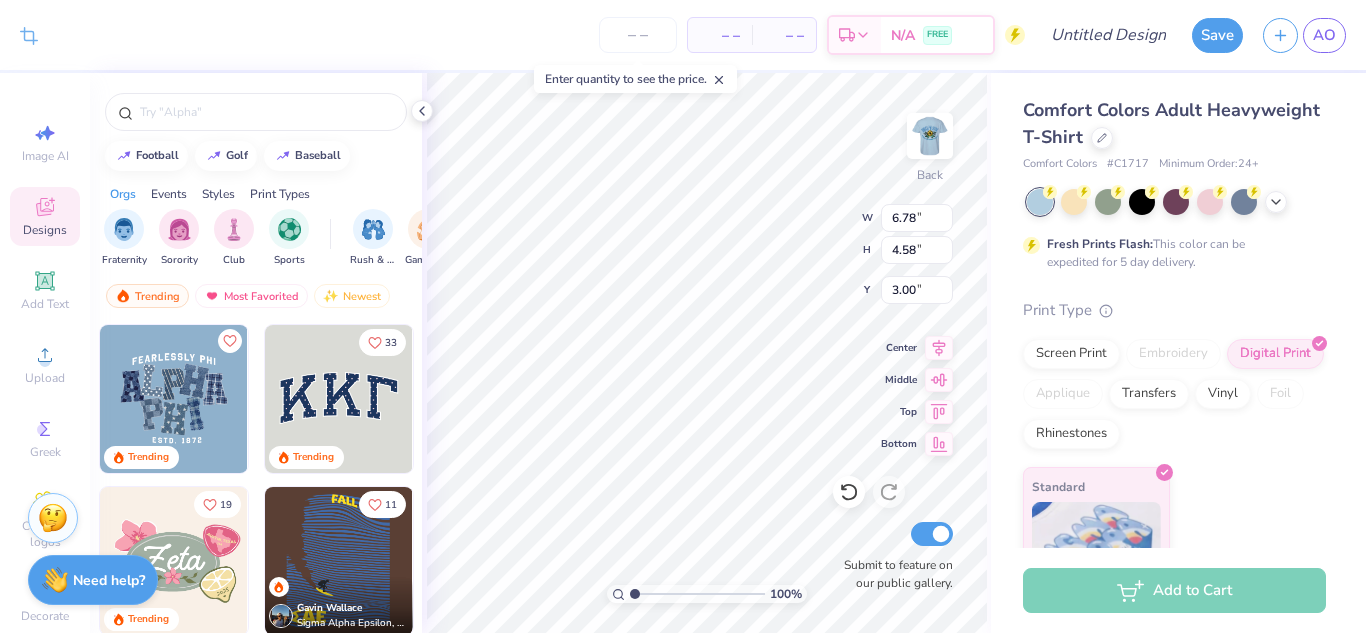 type on "5.38" 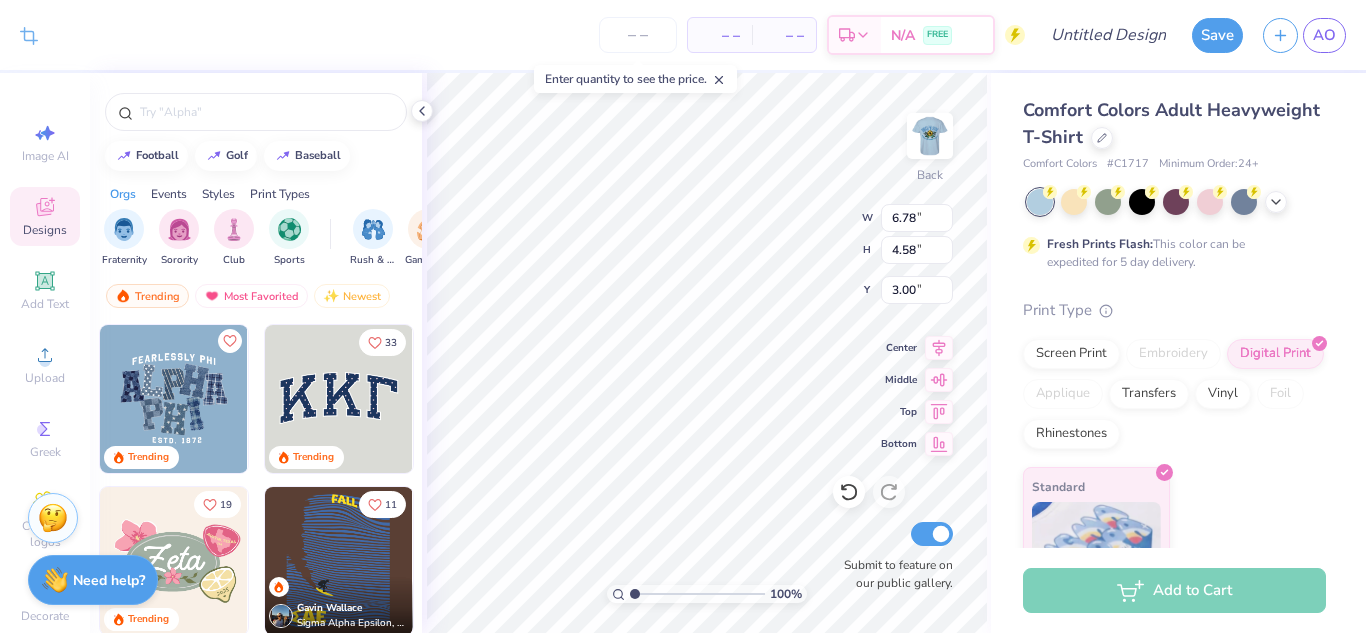 type on "3.63" 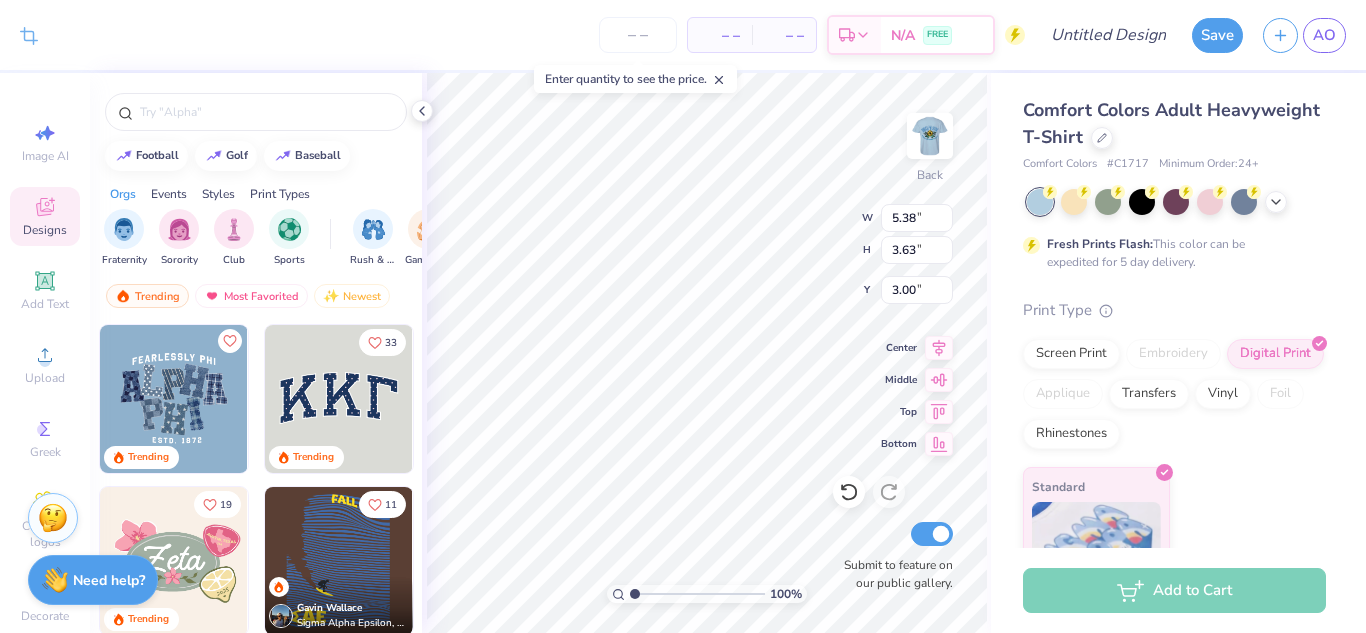 type on "3.38" 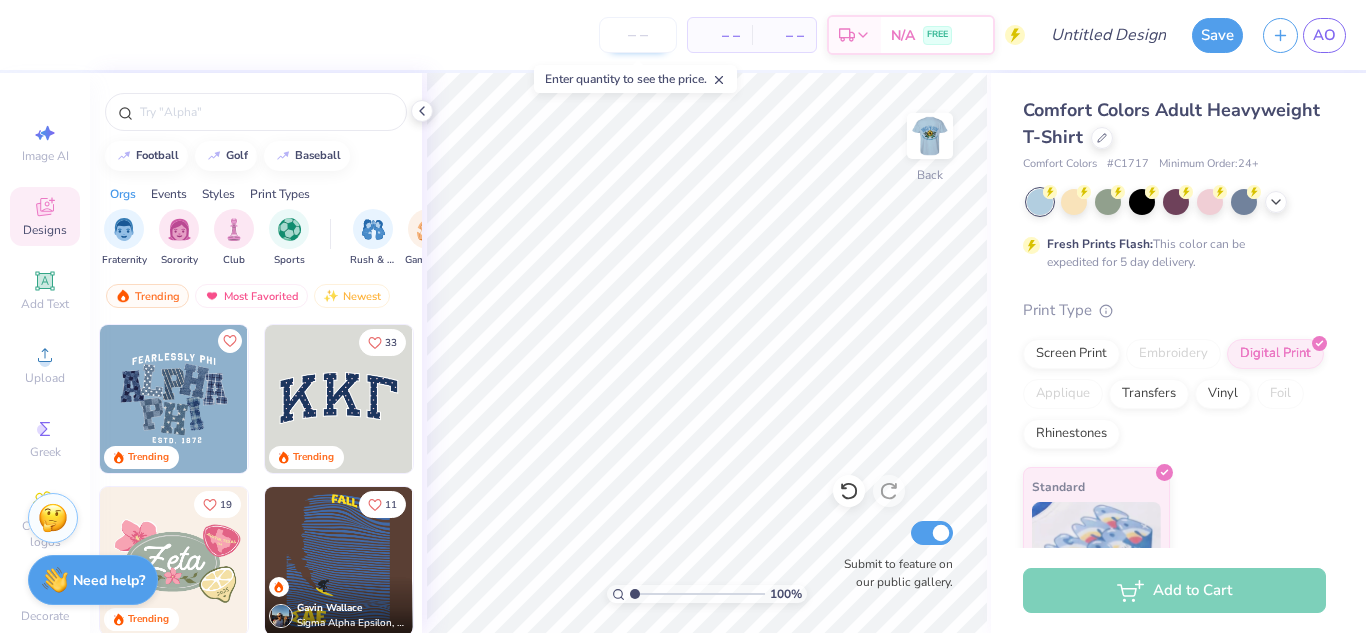click at bounding box center [638, 35] 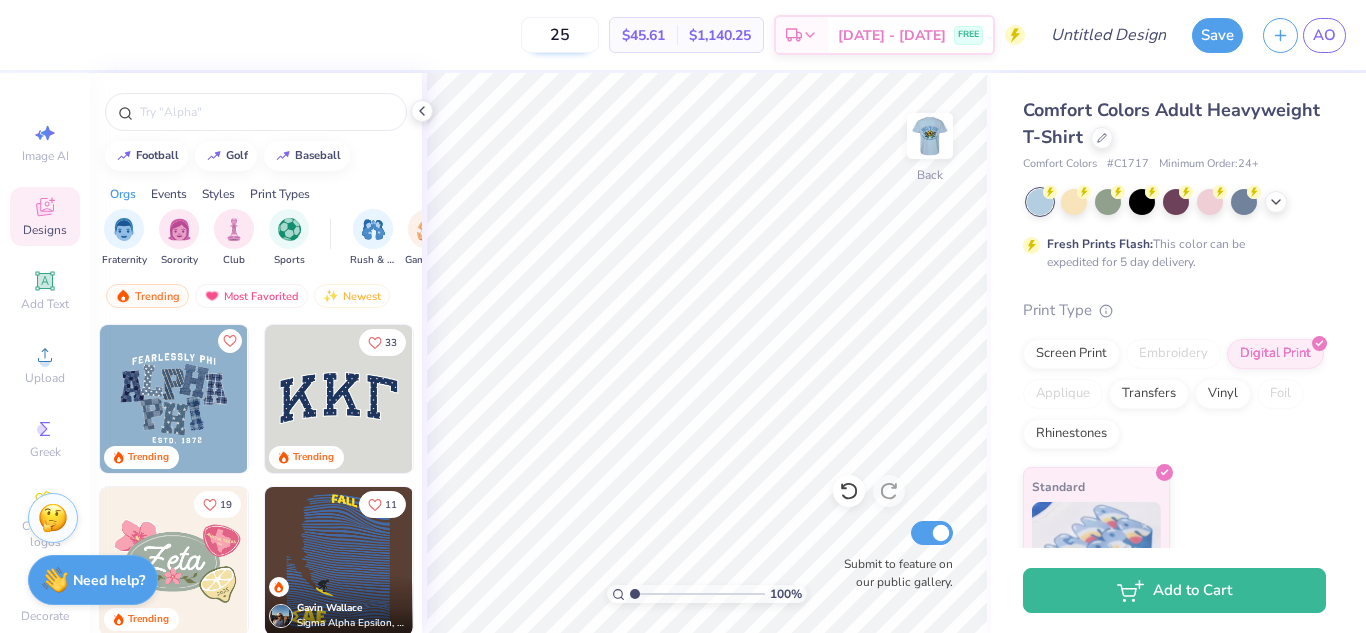 type on "2" 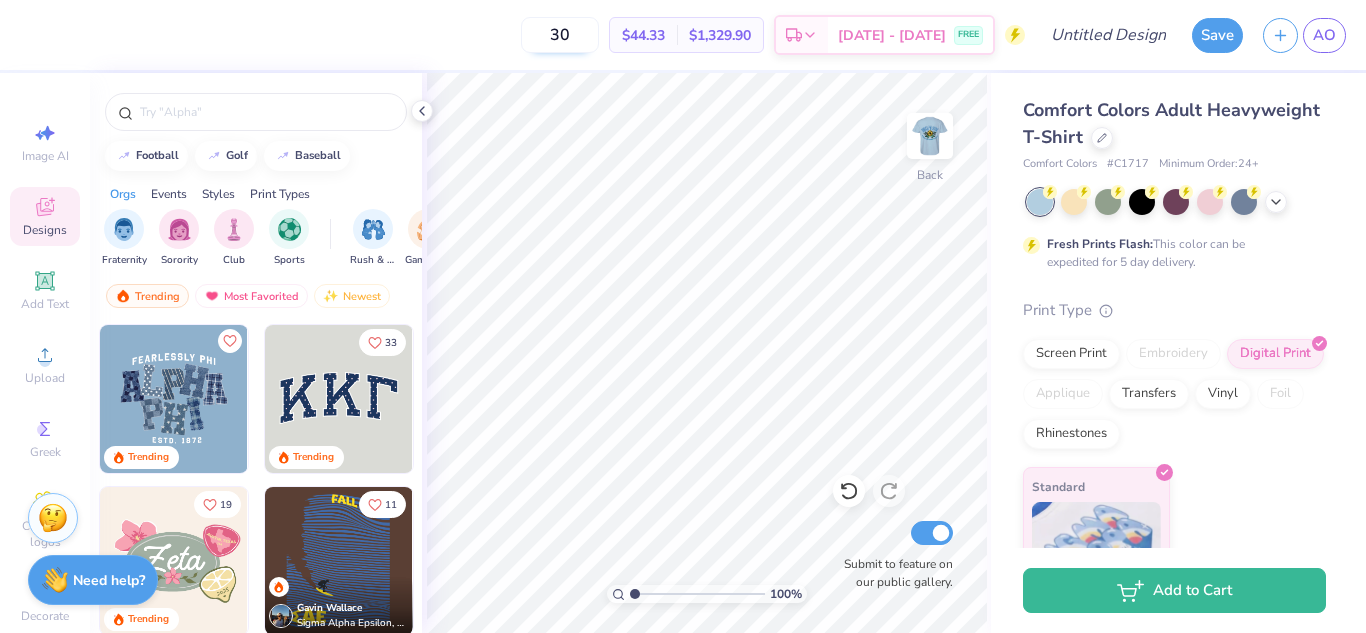 type on "3" 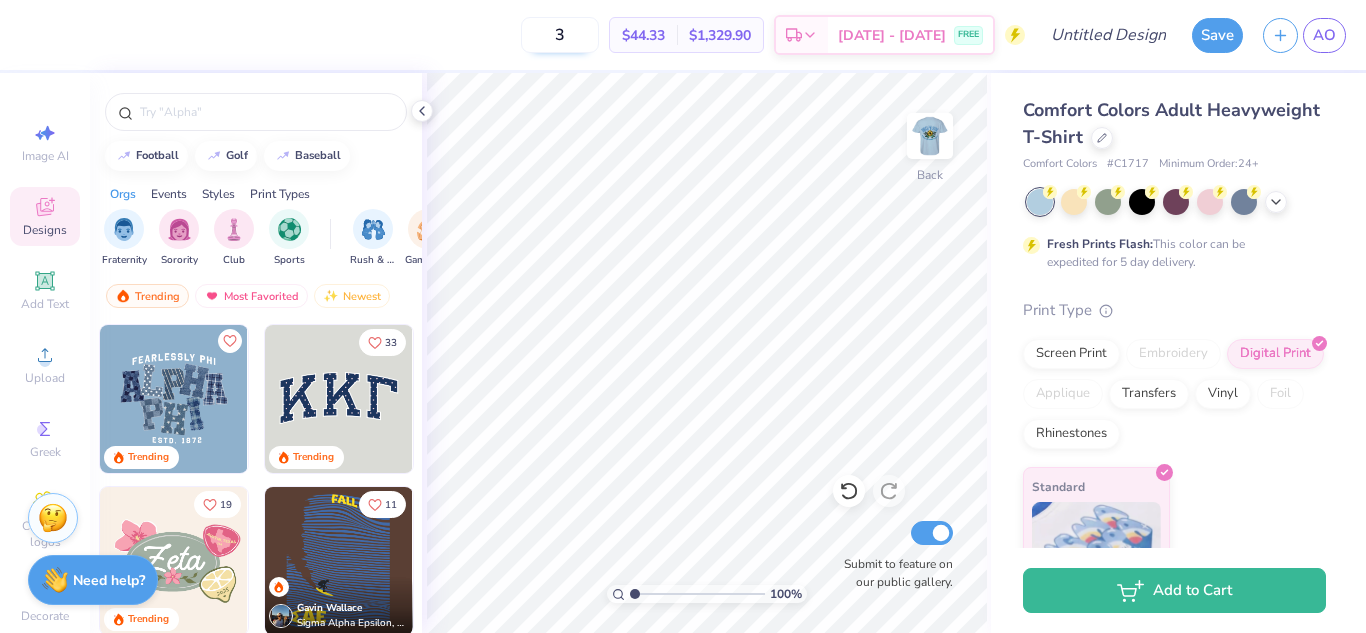 type 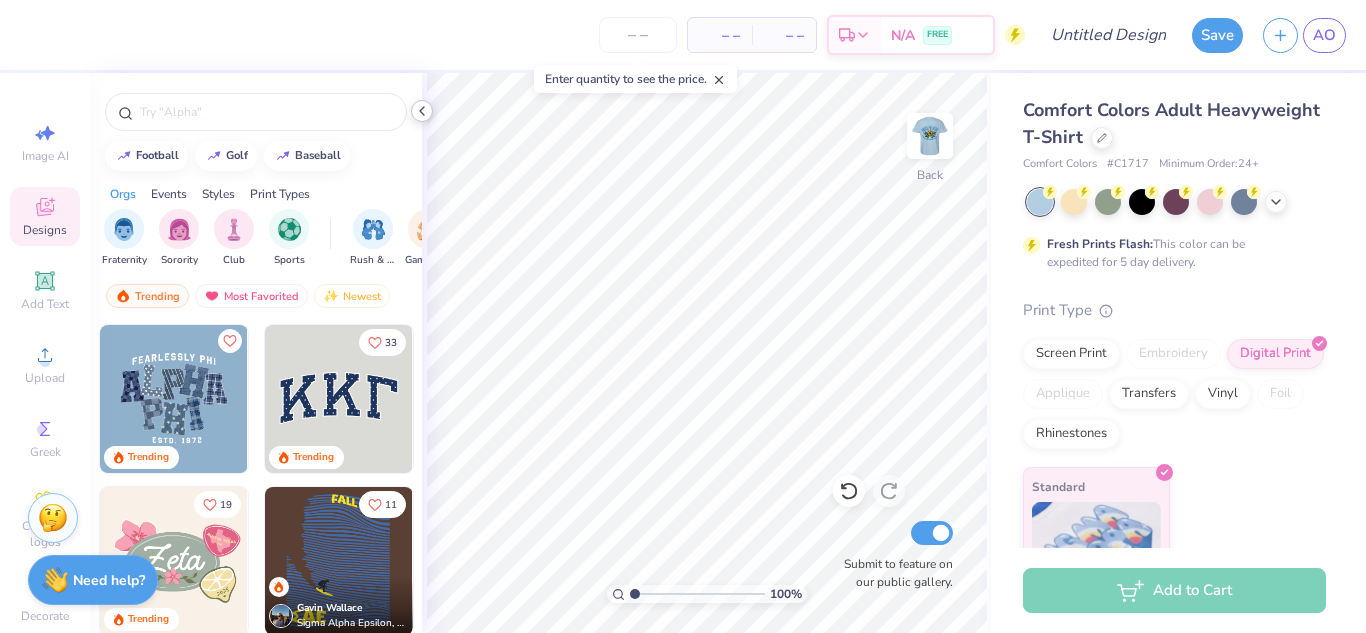 click on "– – Per Item – – Total Est.  Delivery N/A FREE Design Title Save AO Image AI Designs Add Text Upload Greek Clipart & logos Decorate football golf baseball Orgs Events Styles Print Types Fraternity Sorority Club Sports Rush & Bid Game Day Parent's Weekend PR & General Big Little Reveal Philanthropy Date Parties & Socials Retreat Greek Week Holidays Formal & Semi Spring Break Graduation Founder’s Day Classic Minimalist Varsity Y2K Typography Cartoons Handdrawn 80s & 90s Grunge 60s & 70s Embroidery Screen Print Patches Digital Print Vinyl Transfers Applique Trending Most Favorited Newest Trending 33 Trending 19 Trending 11 [FIRST] [LAST] [FRATERNITY], [UNIVERSITY] [STATE] 14 Trending 15 Trending 11 [FIRST] [LAST] [FRATERNITY], [UNIVERSITY] [STATE] 19 [FIRST] [LAST] [FRATERNITY], [UNIVERSITY] [STATE] 100  % Back Submit to feature on our public gallery. Comfort Colors Adult Heavyweight T-Shirt Comfort Colors # C1717 Minimum Order:  24 +   Fresh Prints Flash: Vinyl" at bounding box center [683, 316] 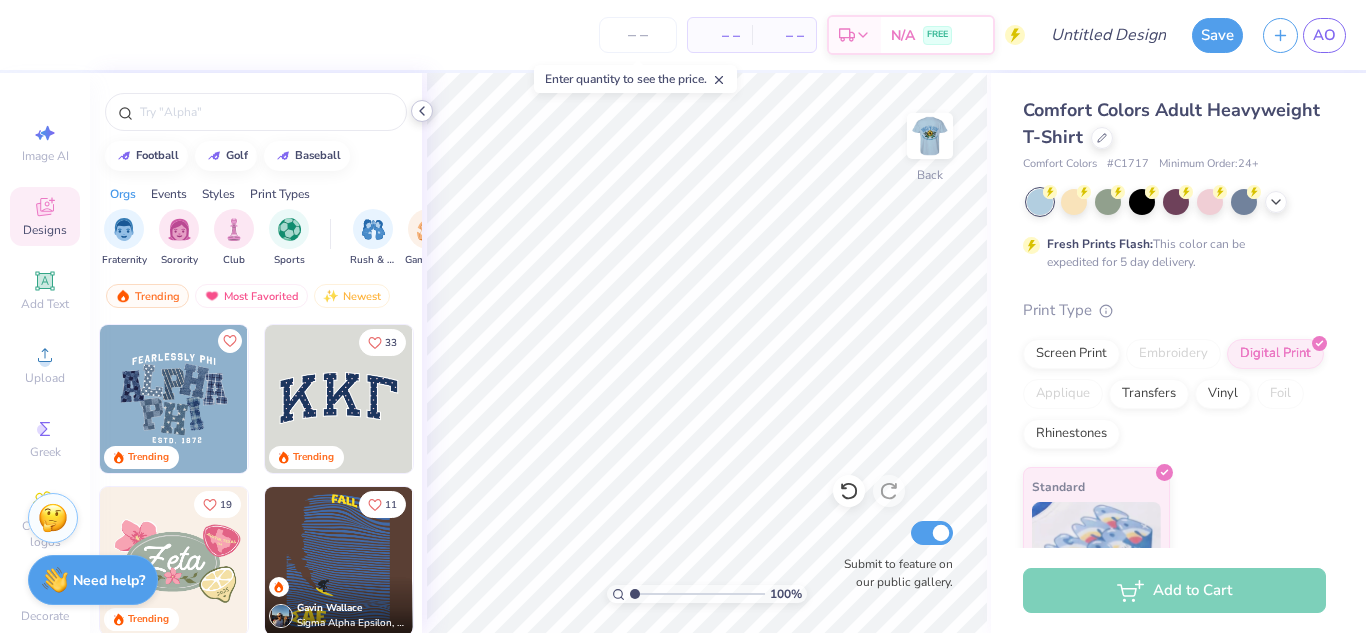 click 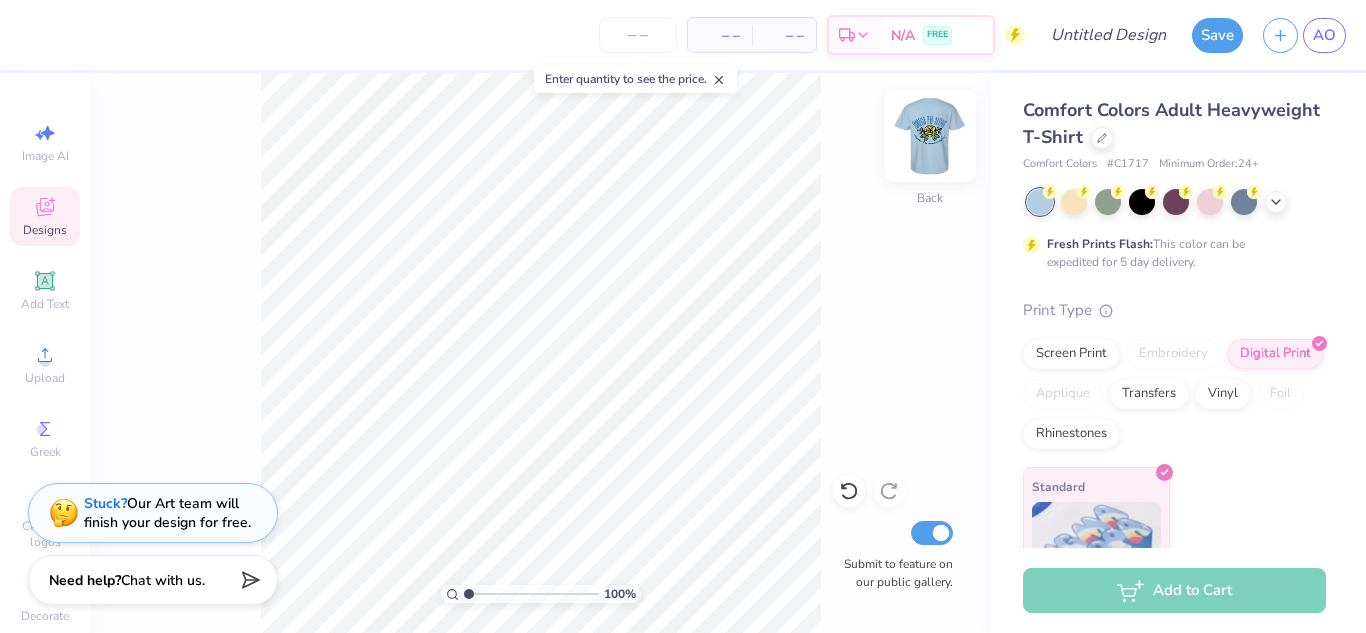 click at bounding box center [930, 136] 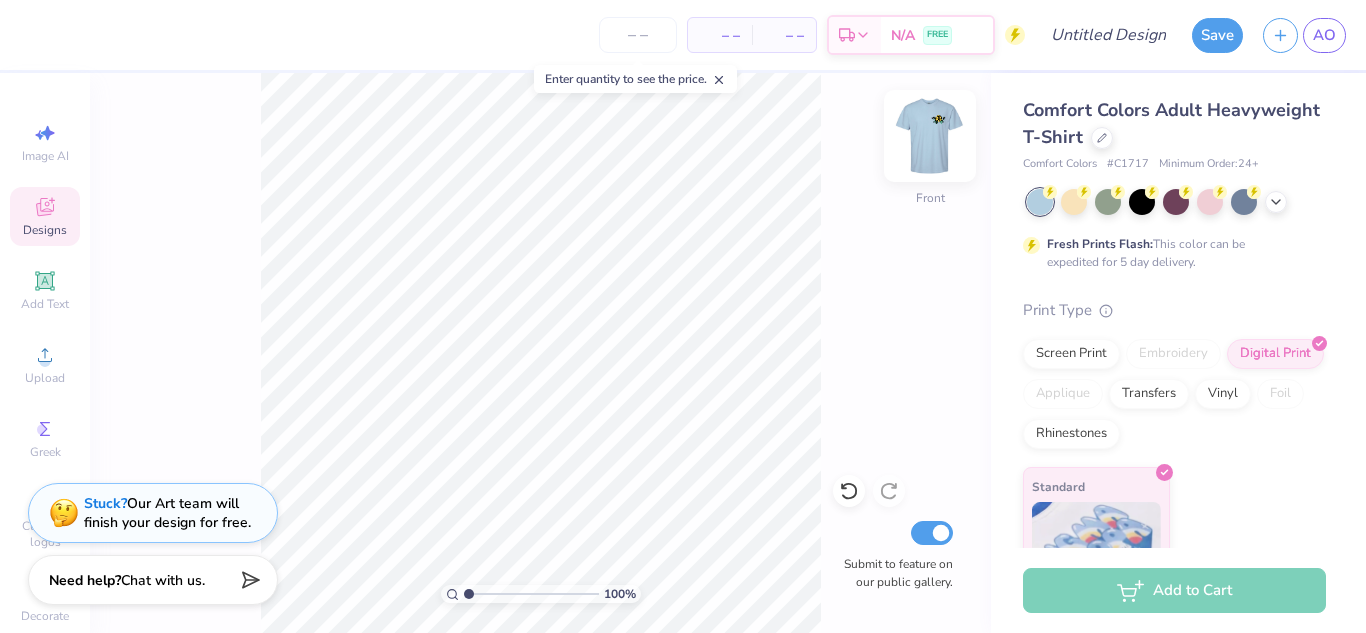 click at bounding box center [930, 136] 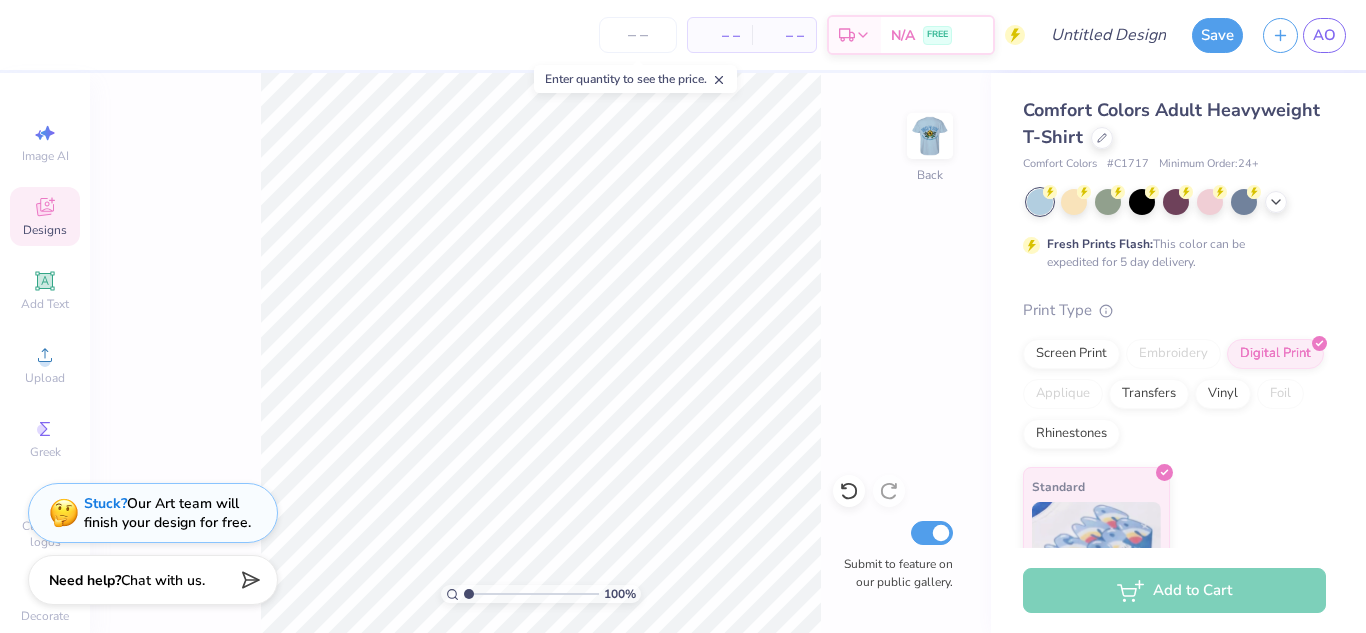 click at bounding box center [930, 136] 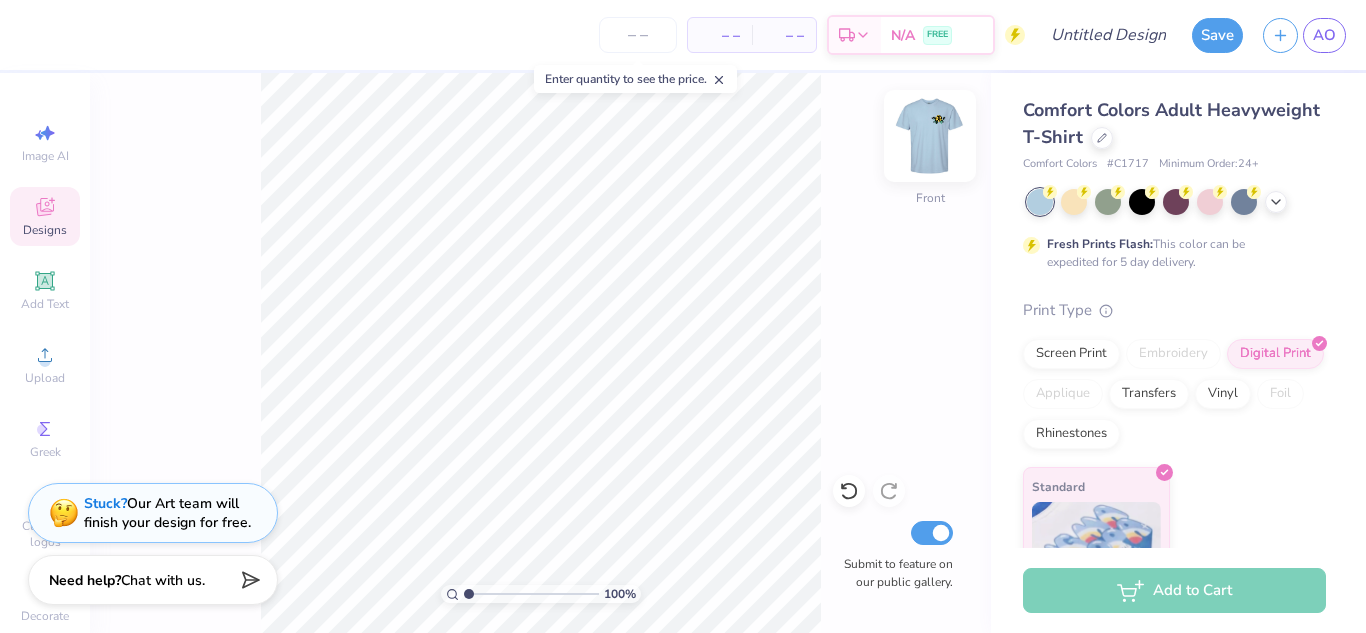 click at bounding box center (930, 136) 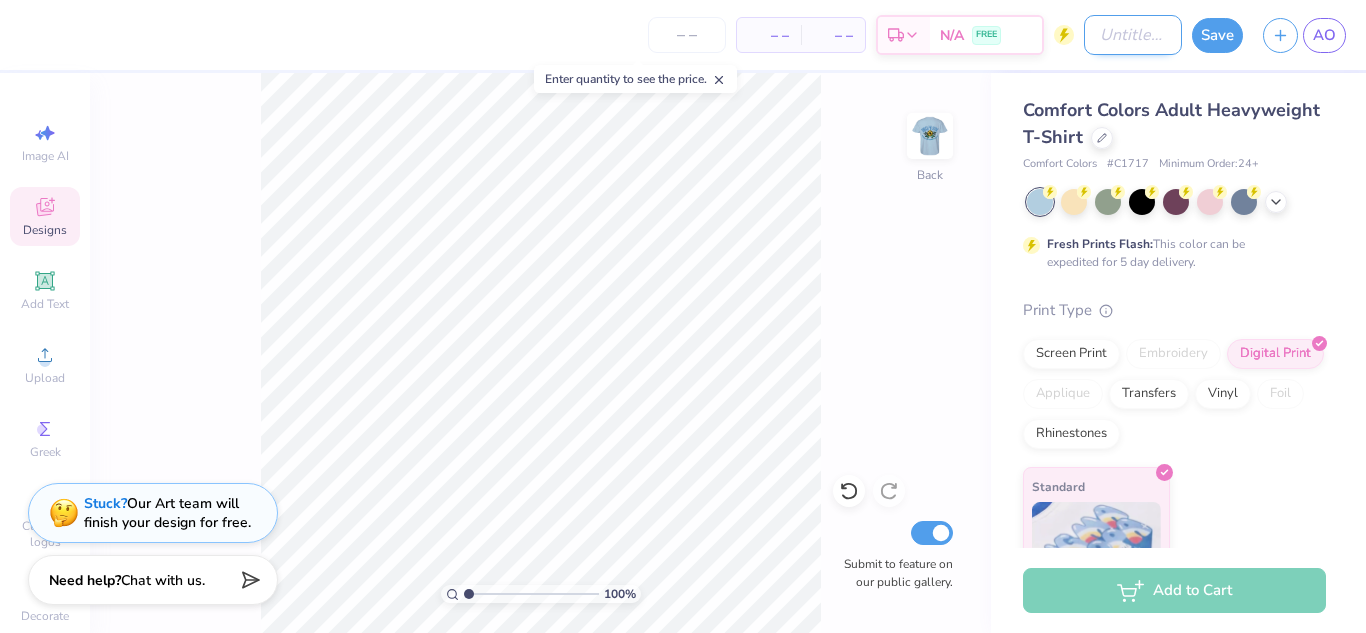 click on "Design Title" at bounding box center [1133, 35] 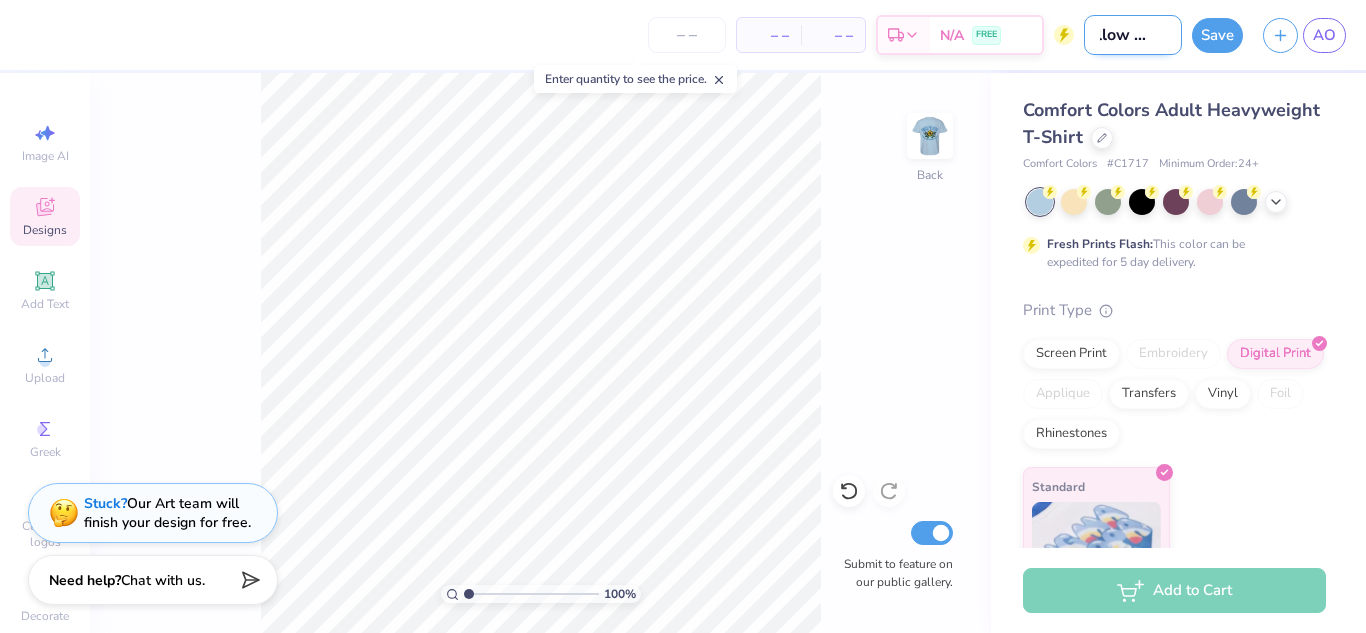 scroll, scrollTop: 0, scrollLeft: 32, axis: horizontal 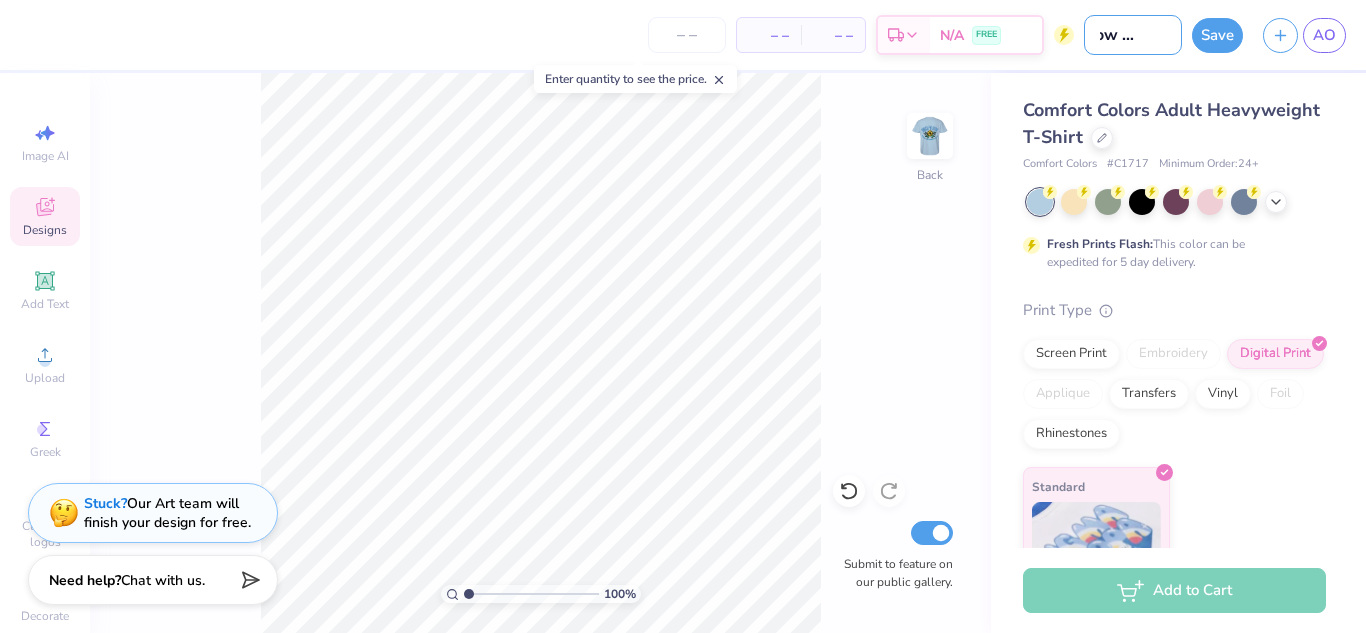 type on "yellow [PRODUCT]" 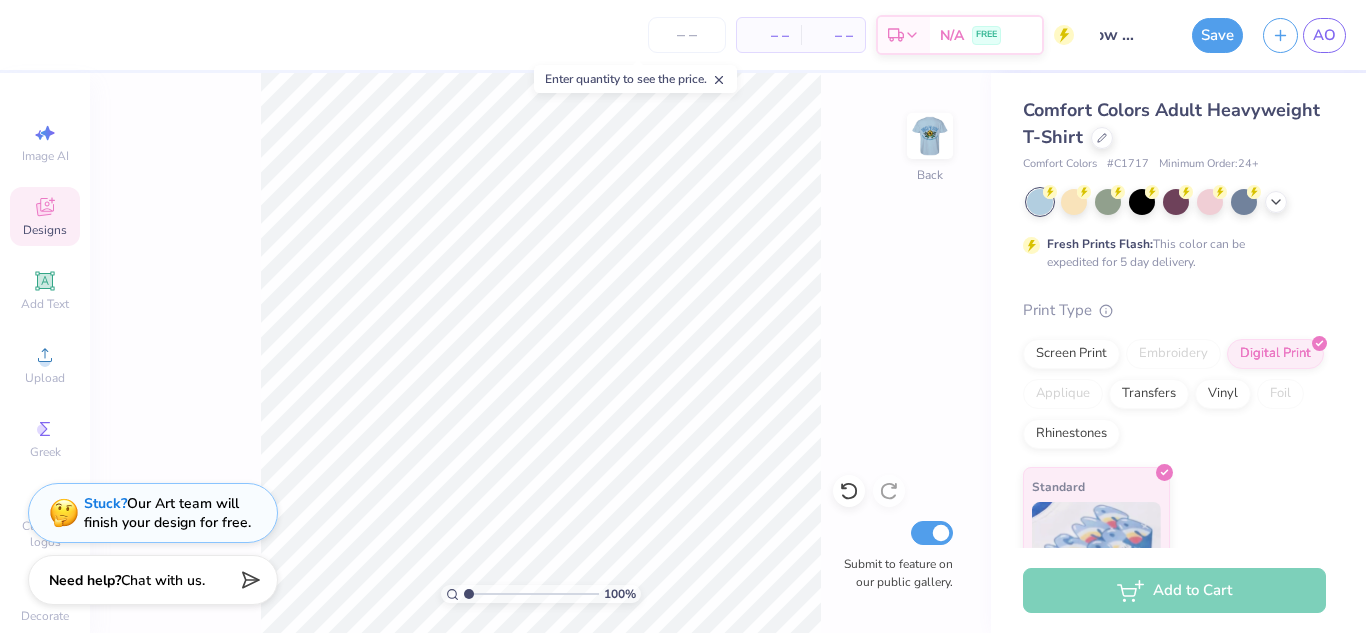 scroll, scrollTop: 0, scrollLeft: 0, axis: both 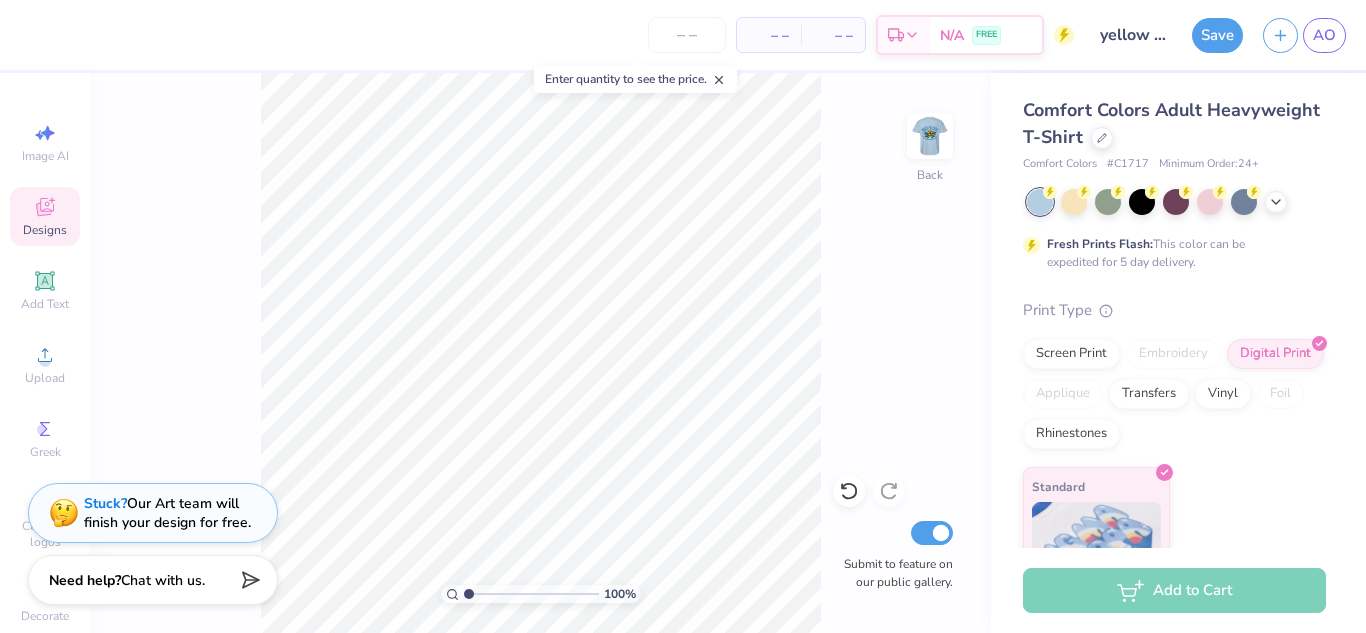 click on "100  % Back Submit to feature on our public gallery." at bounding box center (540, 353) 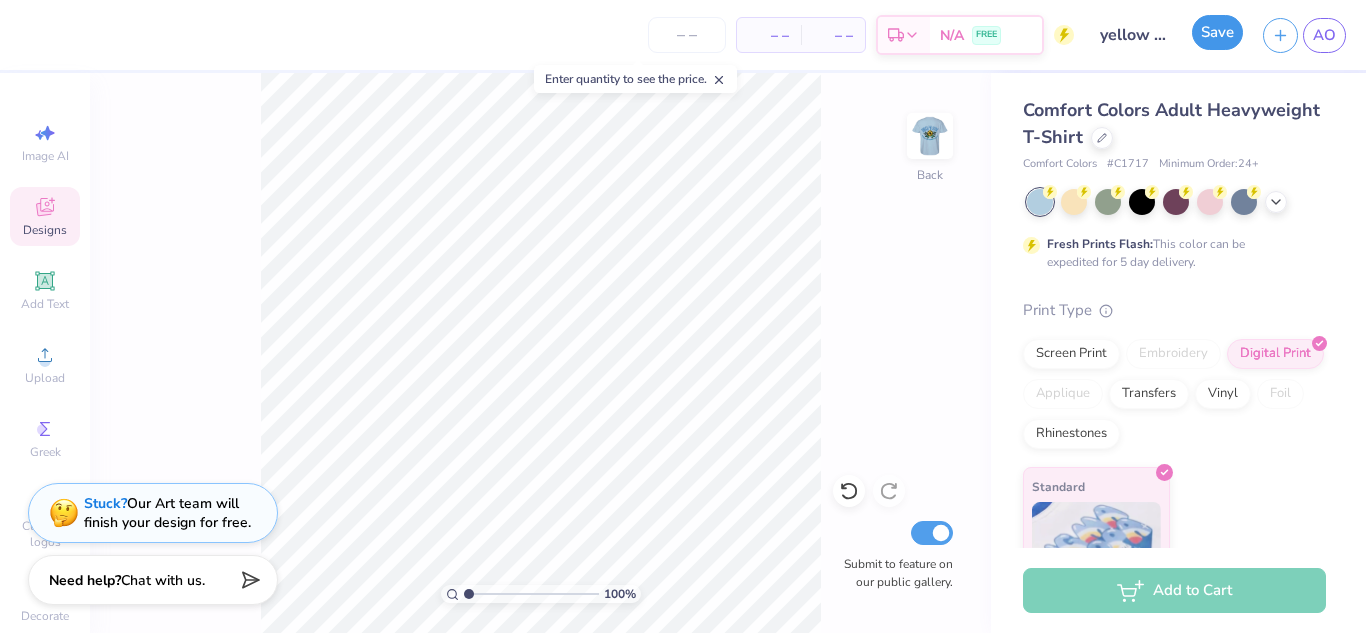 click on "Save" at bounding box center [1217, 32] 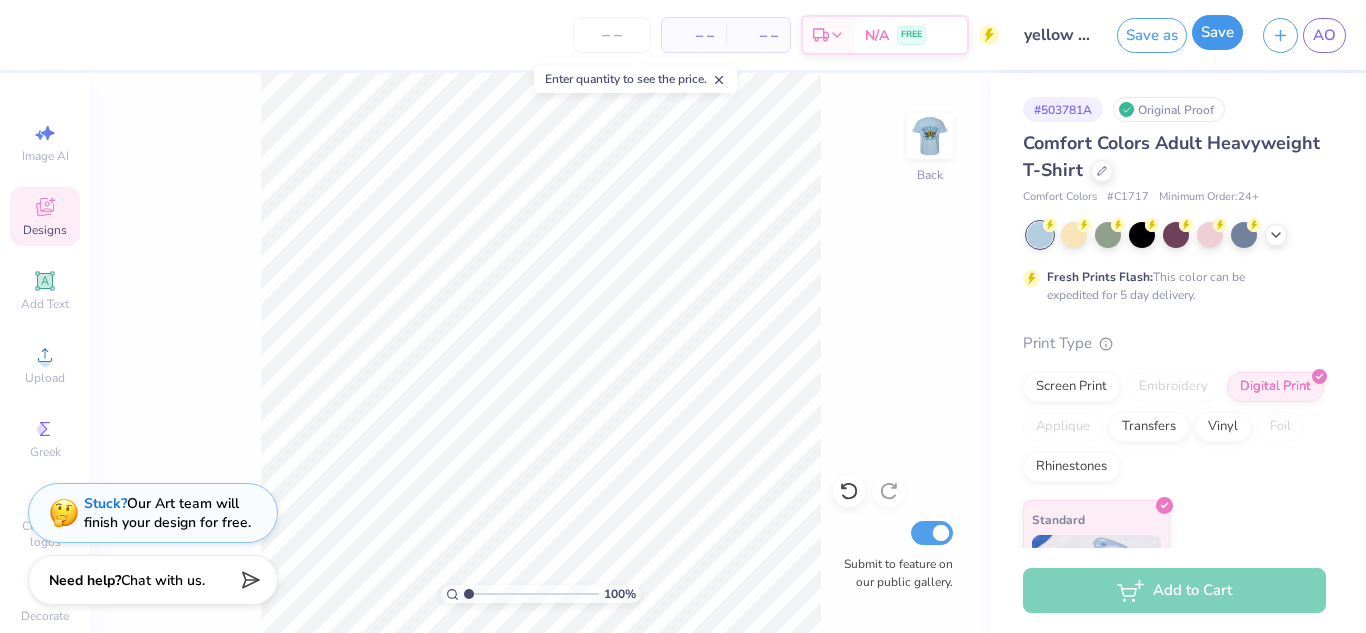 click on "Save" at bounding box center [1217, 32] 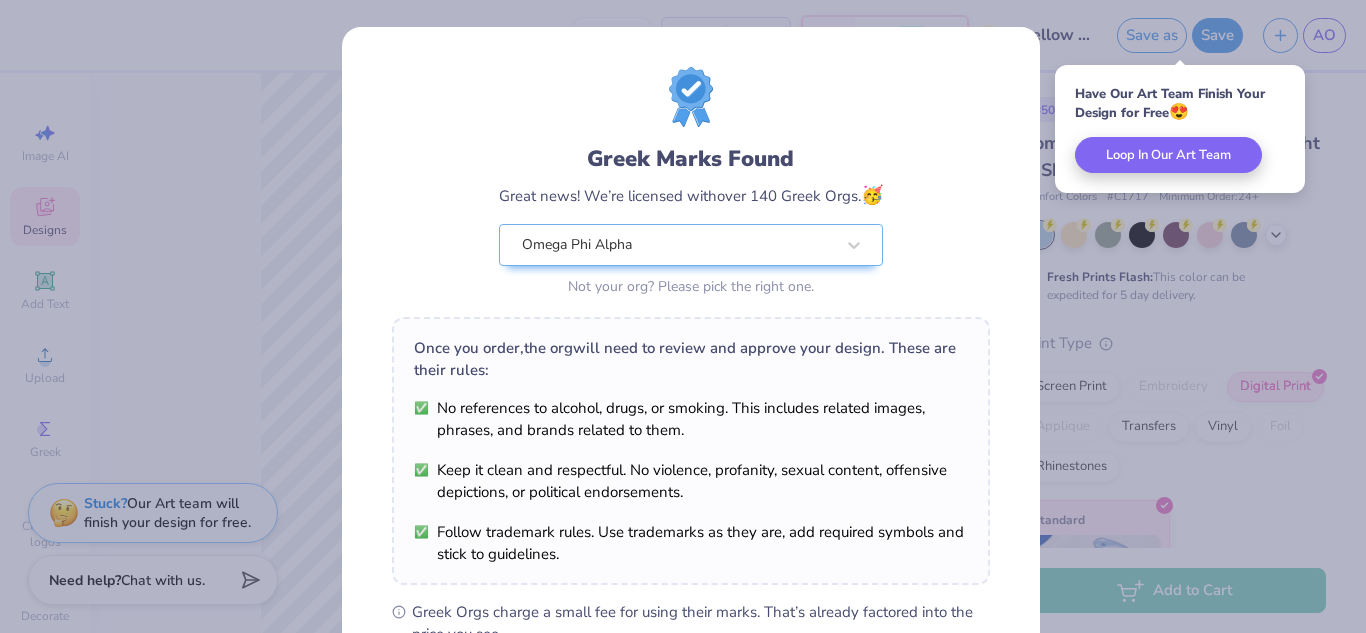 scroll, scrollTop: 304, scrollLeft: 0, axis: vertical 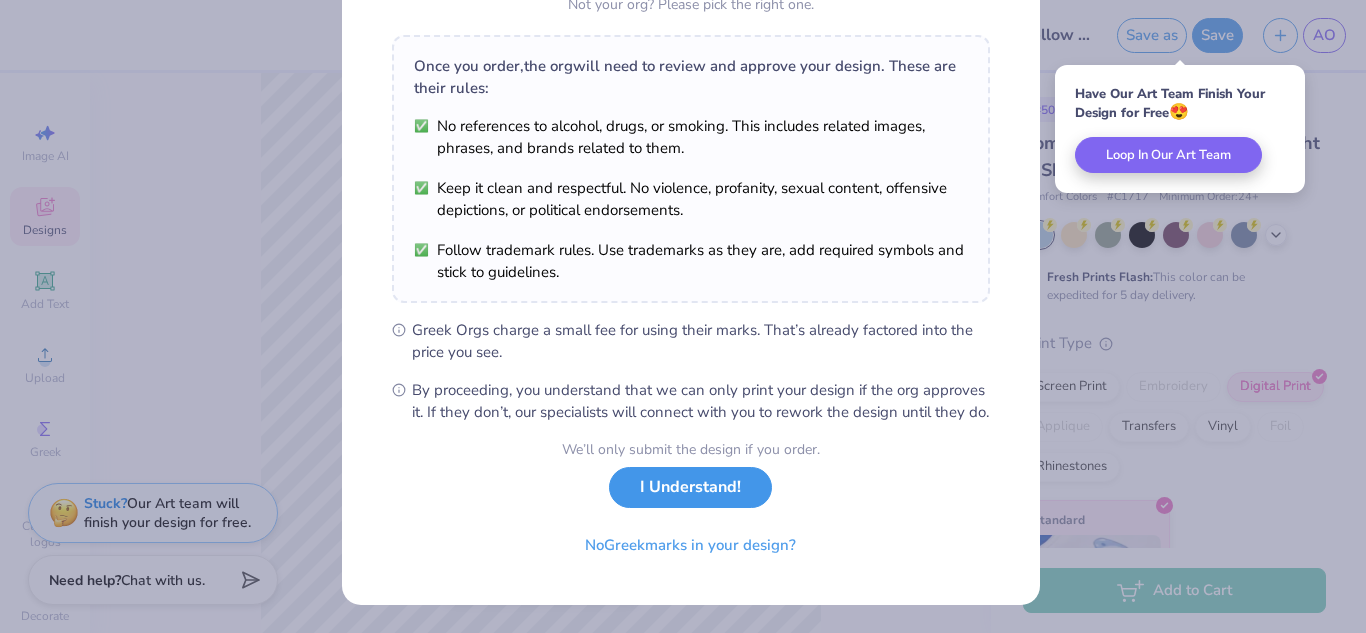 click on "I Understand!" at bounding box center [690, 487] 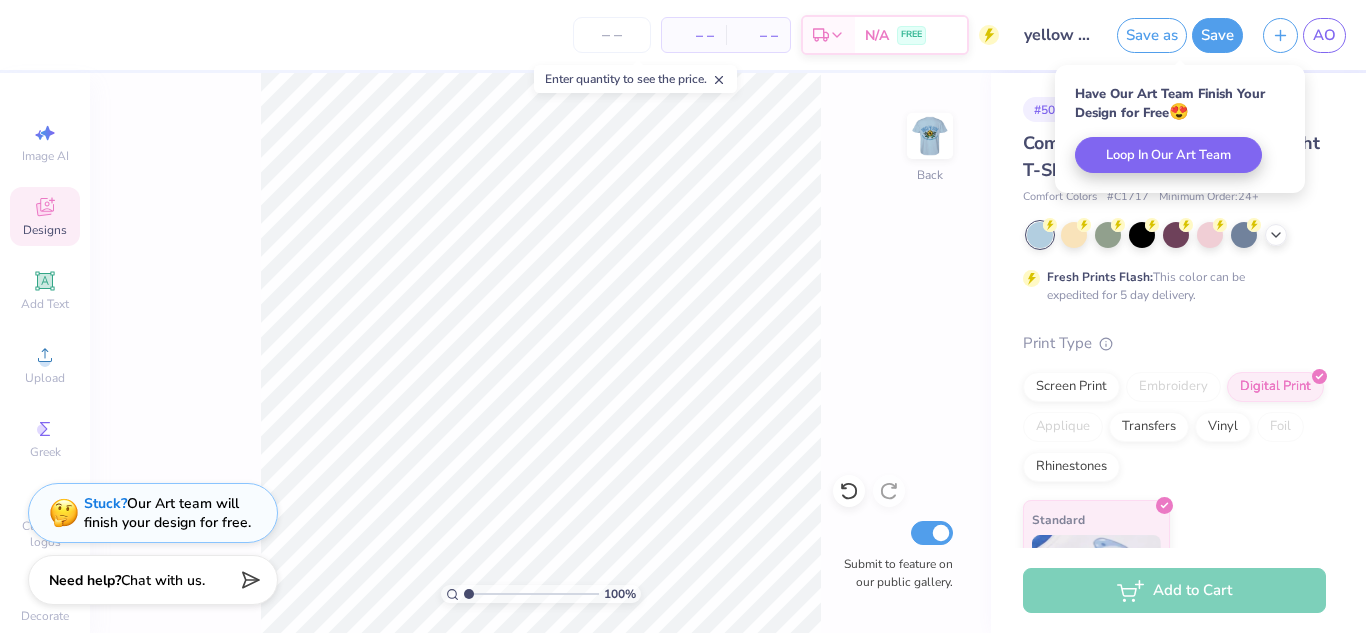scroll, scrollTop: 10, scrollLeft: 0, axis: vertical 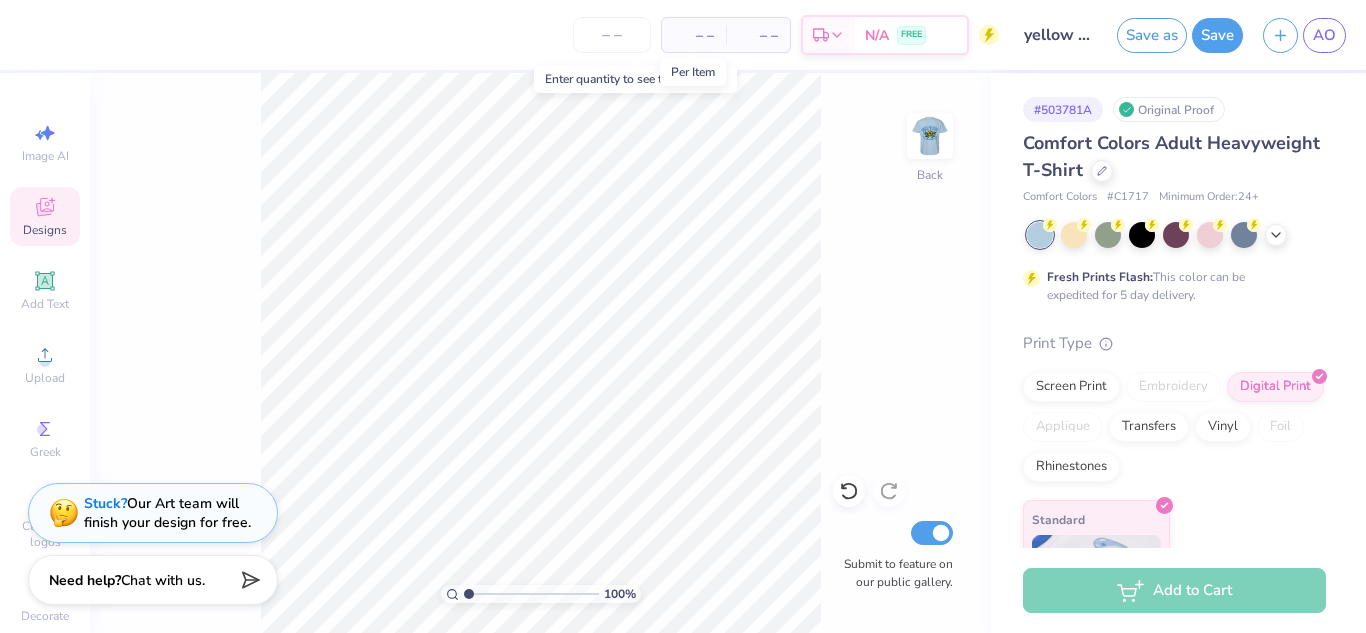 click on "– –" at bounding box center [694, 35] 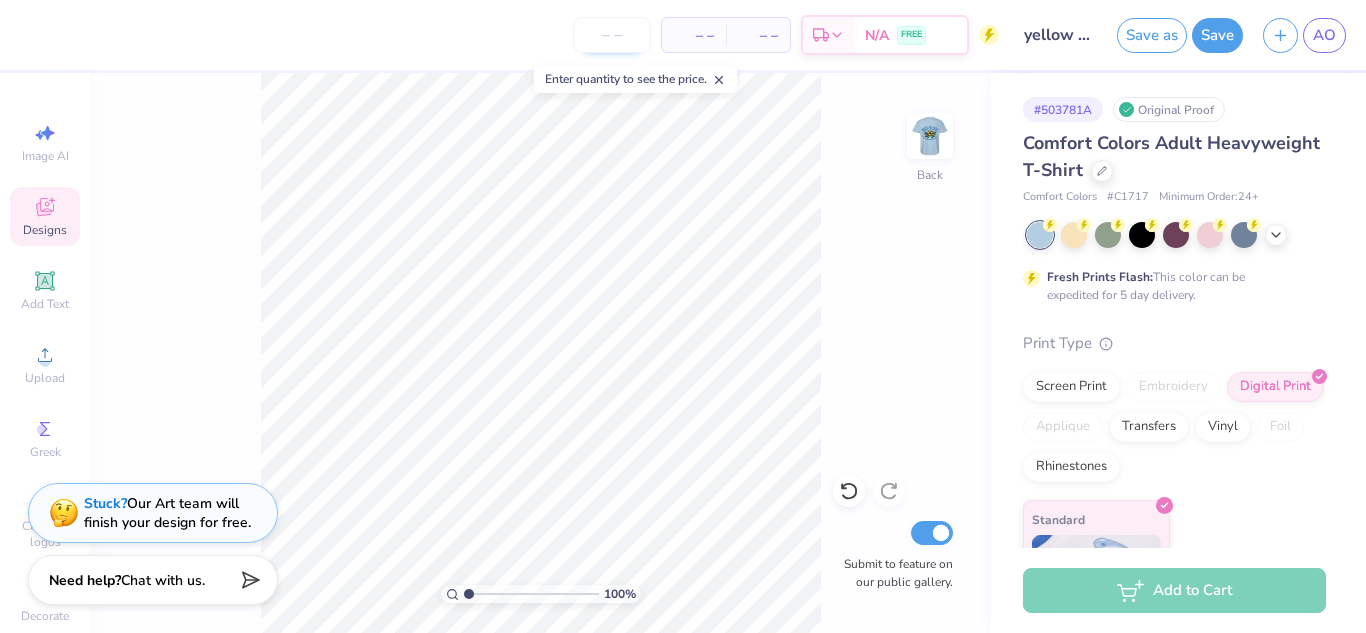 click at bounding box center [612, 35] 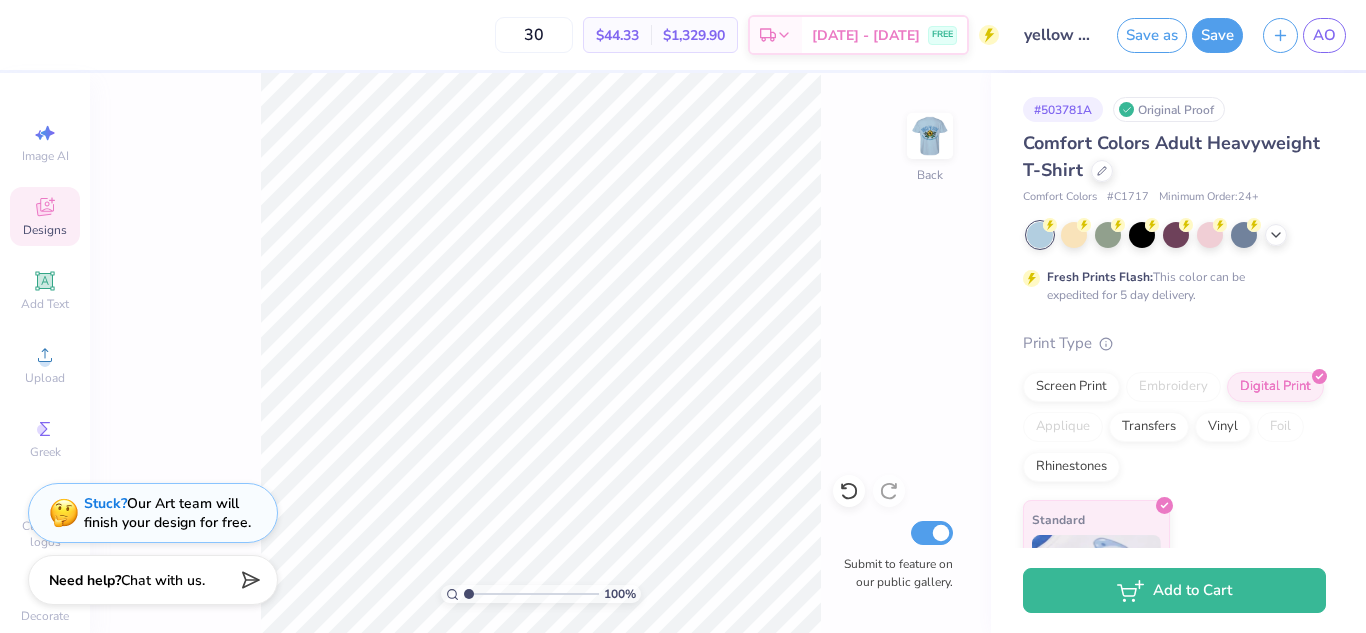 type on "30" 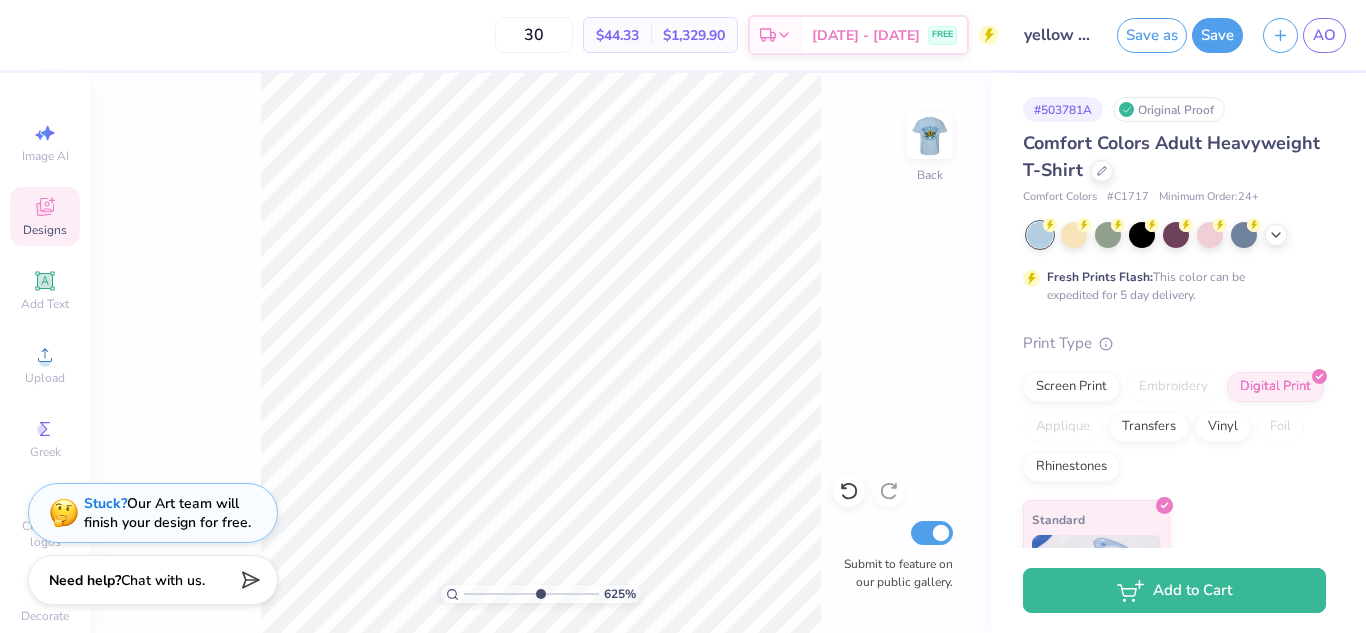 click at bounding box center [531, 594] 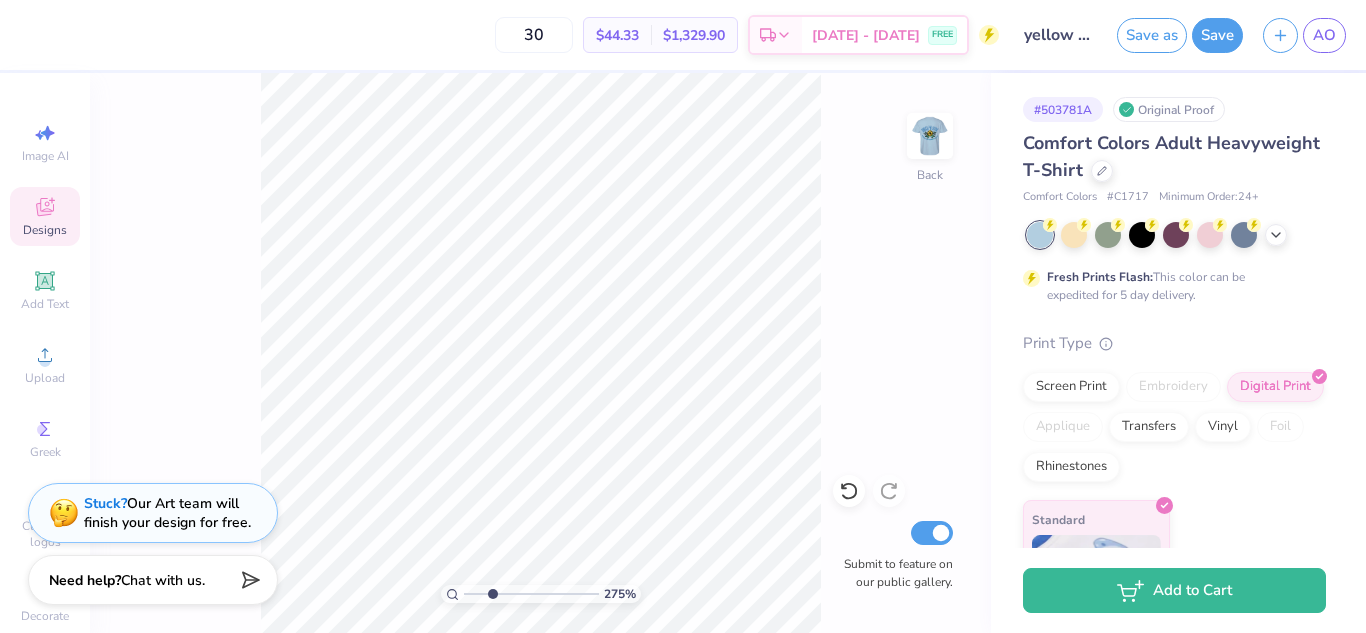 type on "2.75" 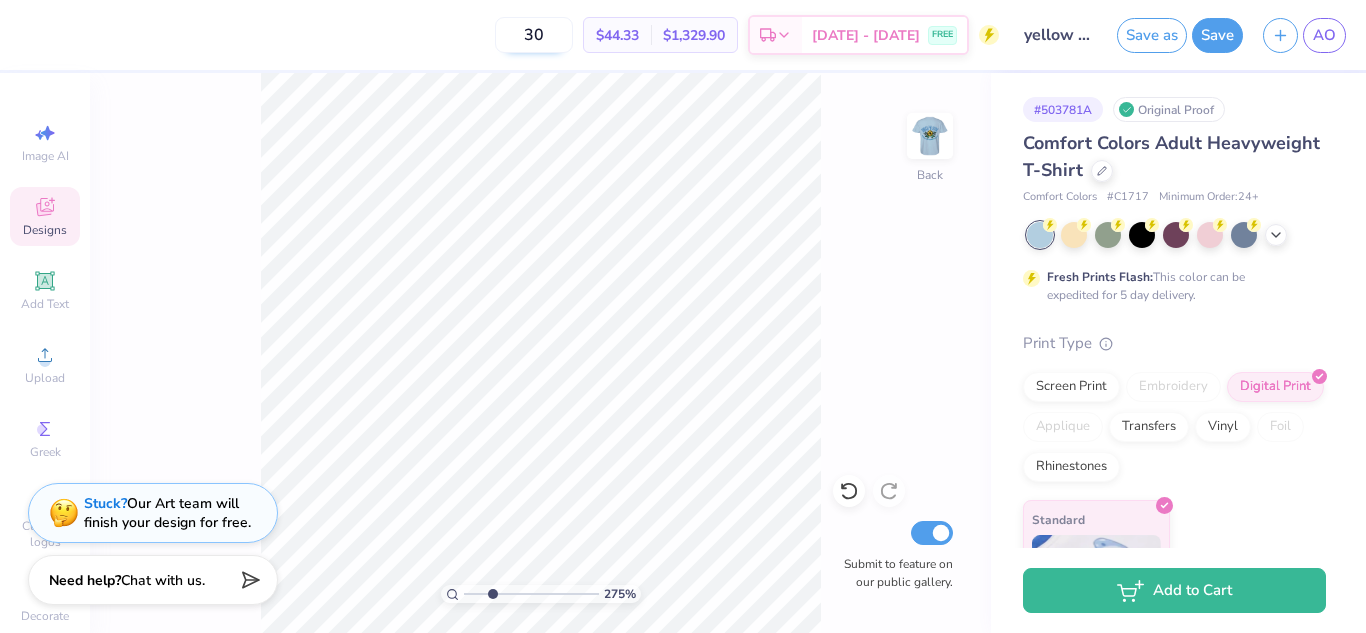 click on "30" at bounding box center (534, 35) 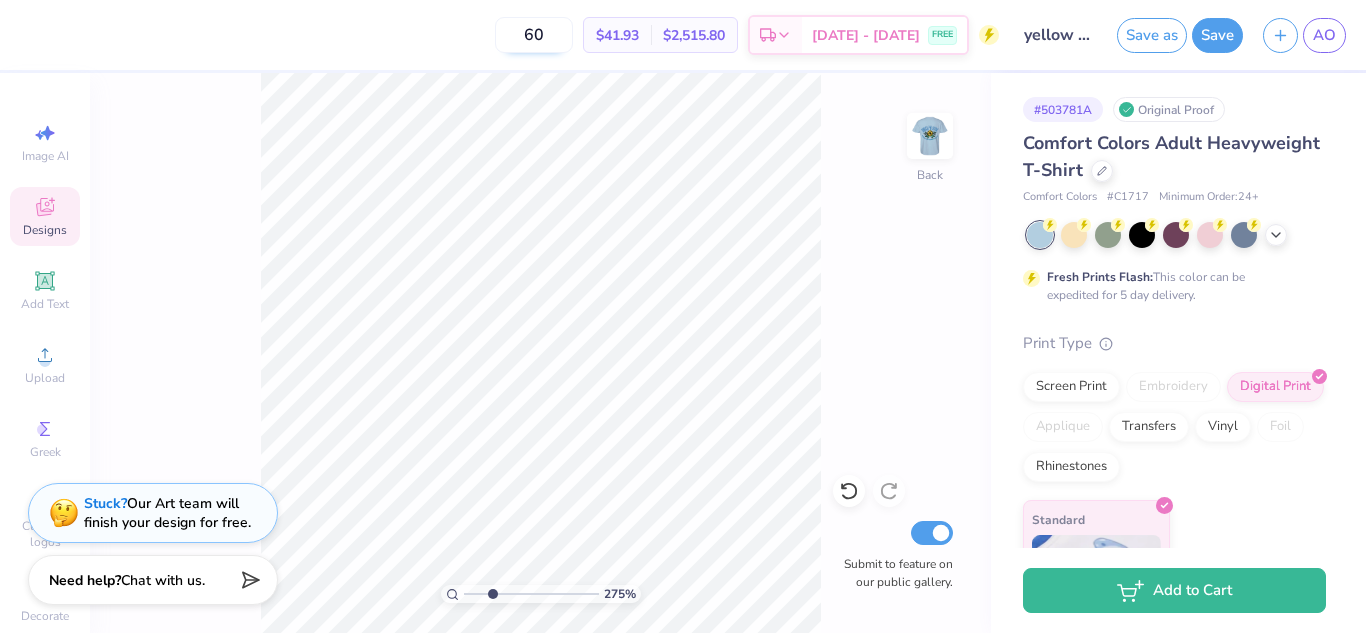 type on "6" 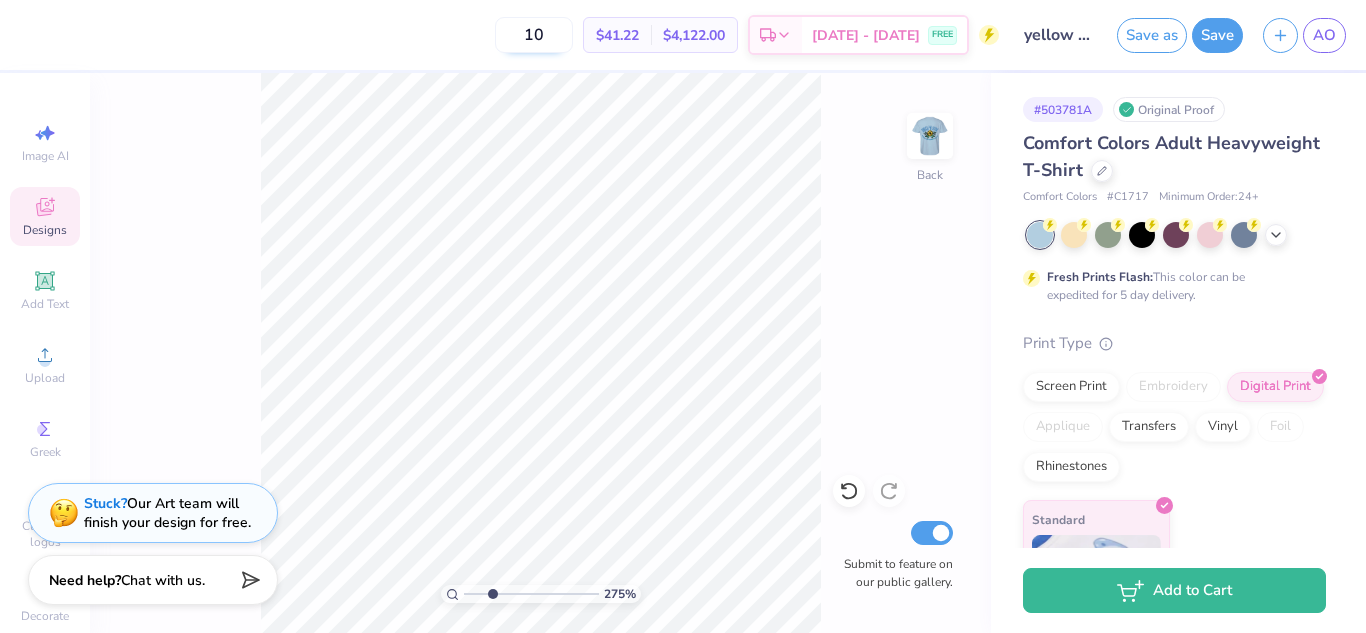 type on "1" 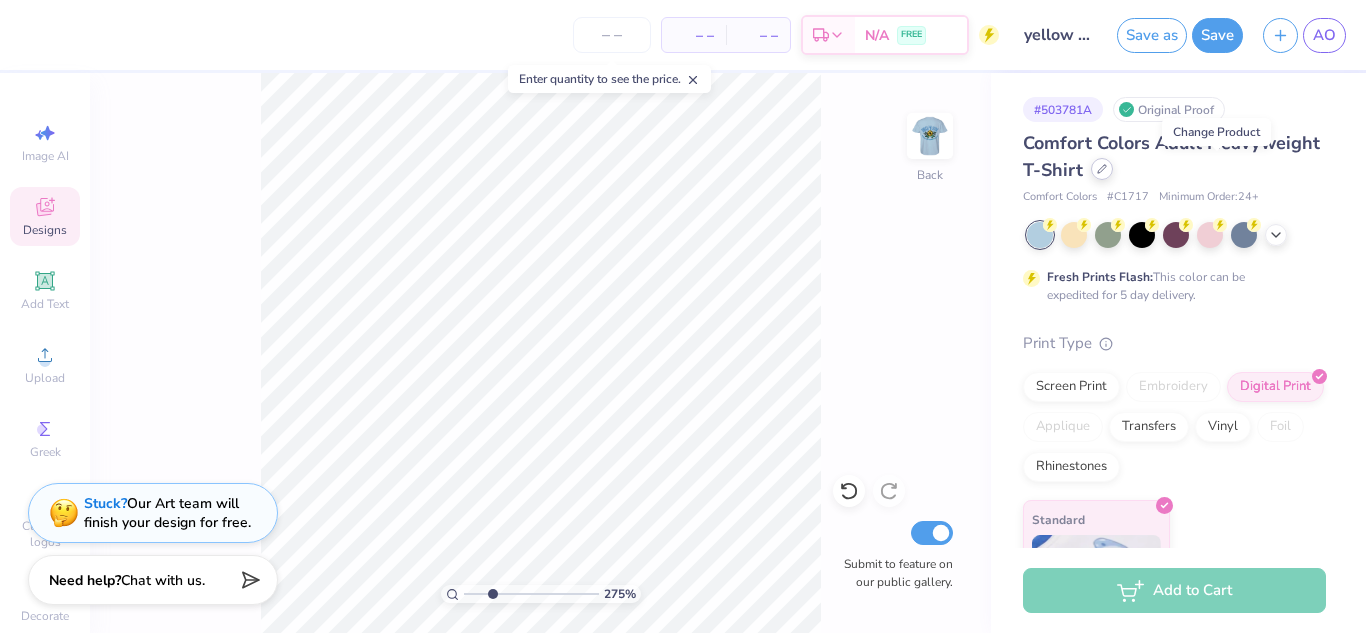 click at bounding box center (1102, 169) 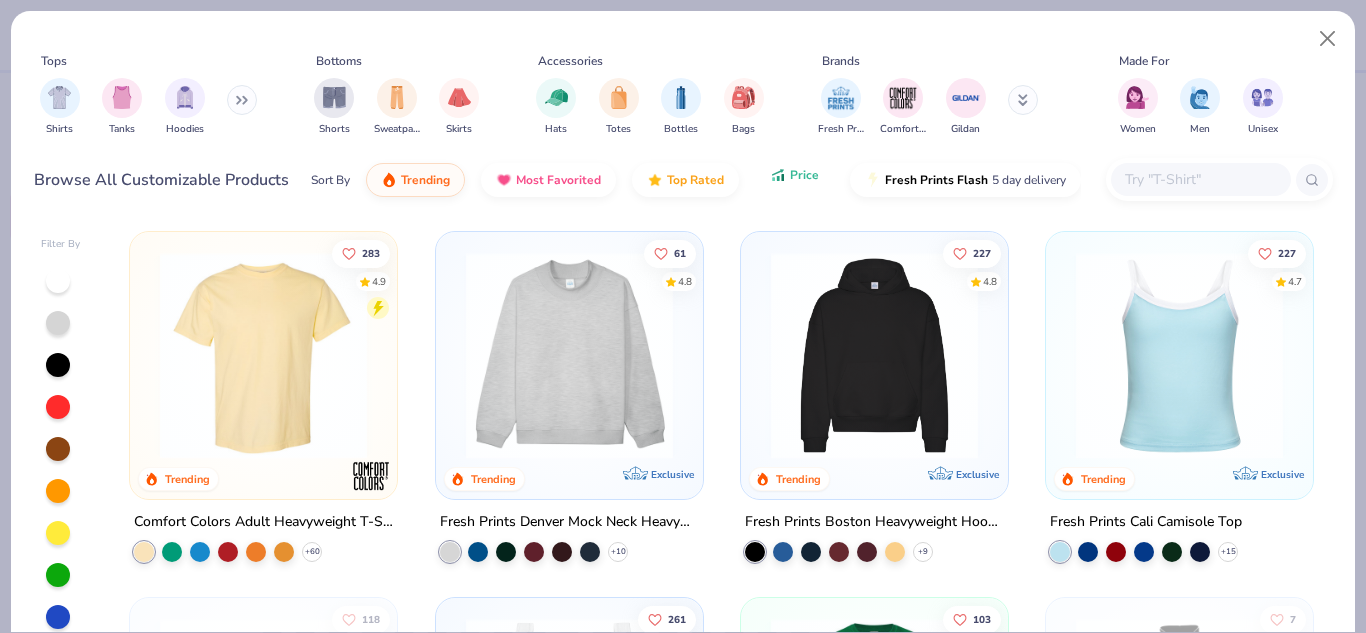 click on "Price" at bounding box center (794, 175) 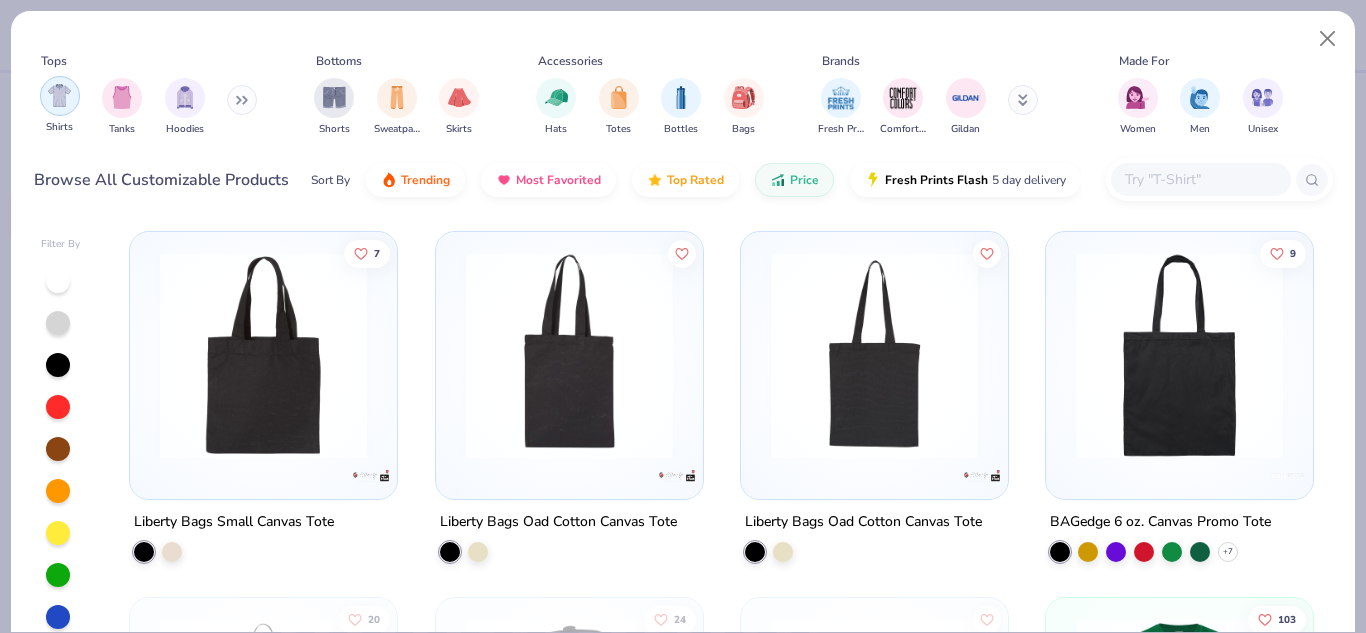click at bounding box center [59, 95] 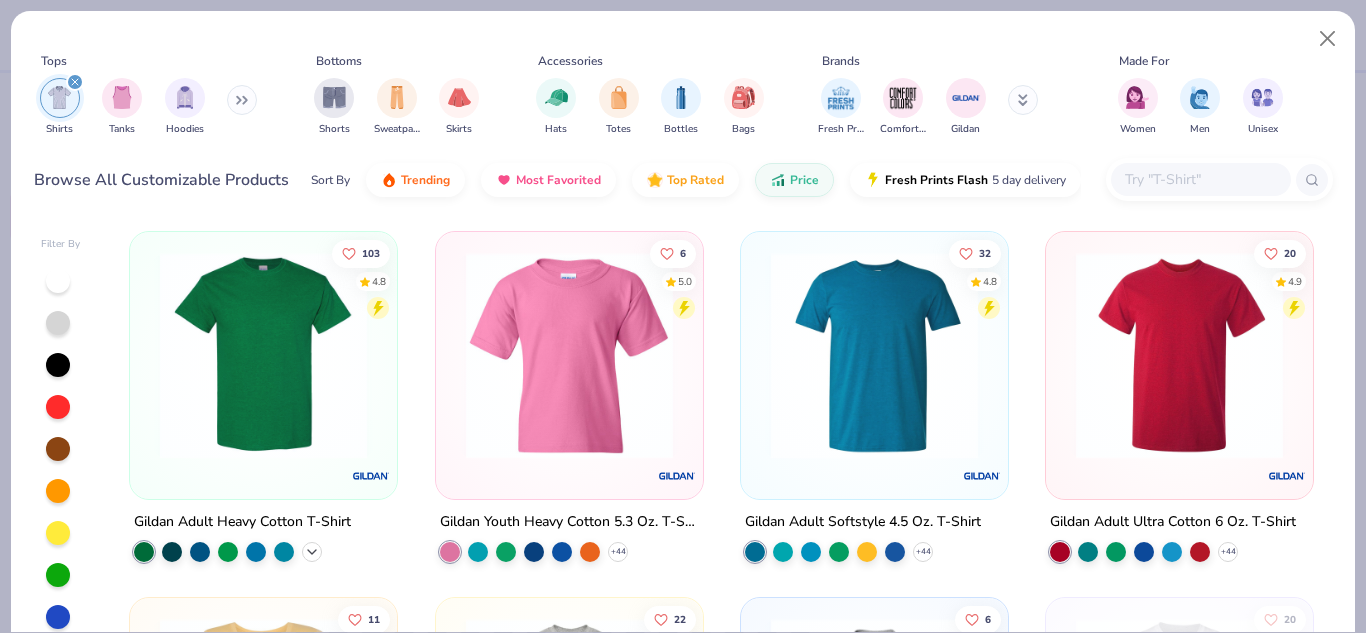 click 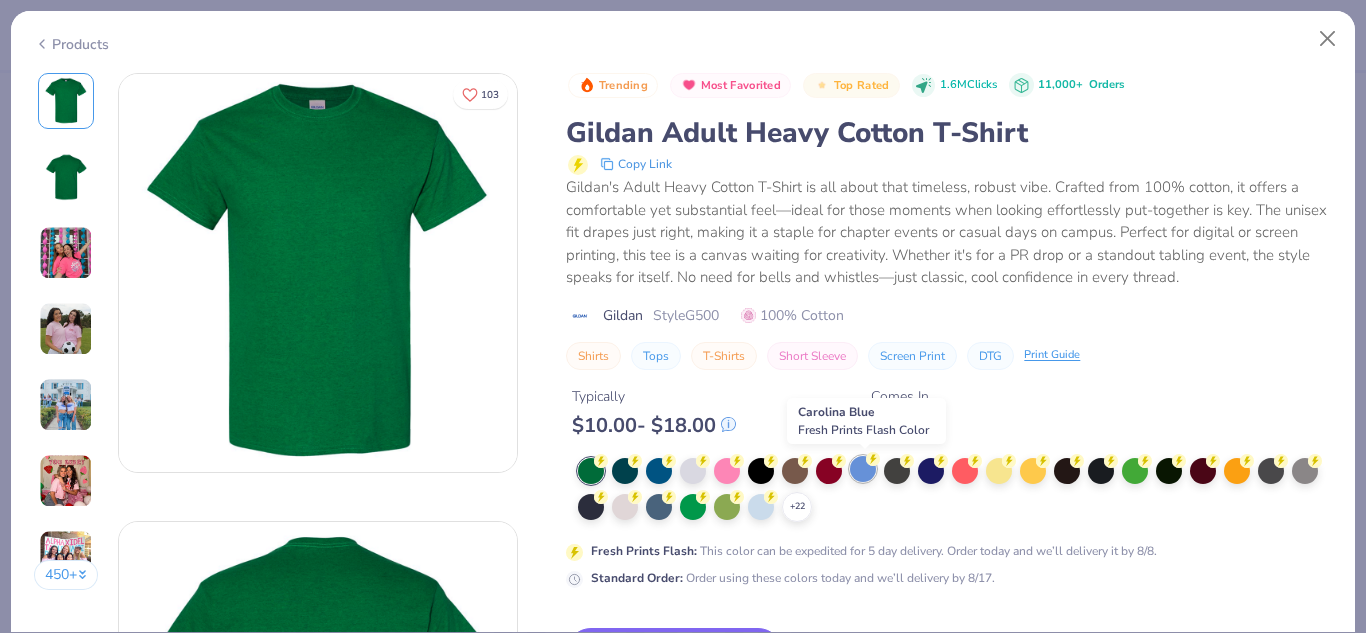 click at bounding box center [863, 469] 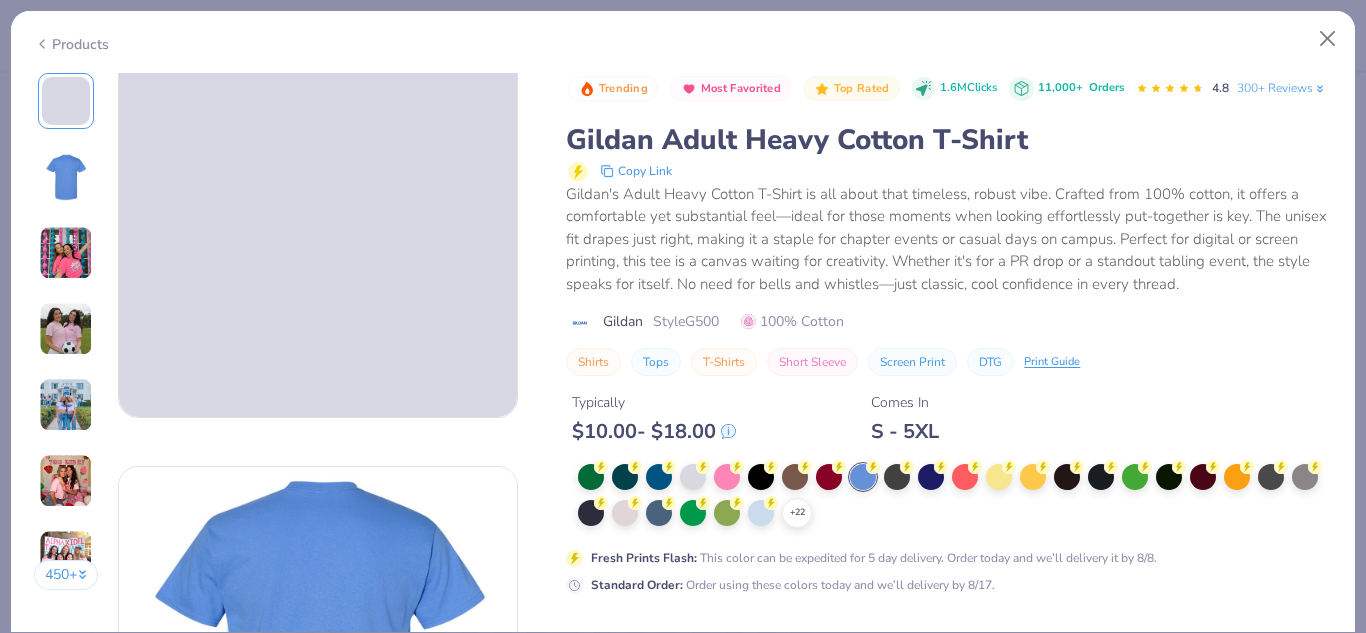 scroll, scrollTop: 0, scrollLeft: 0, axis: both 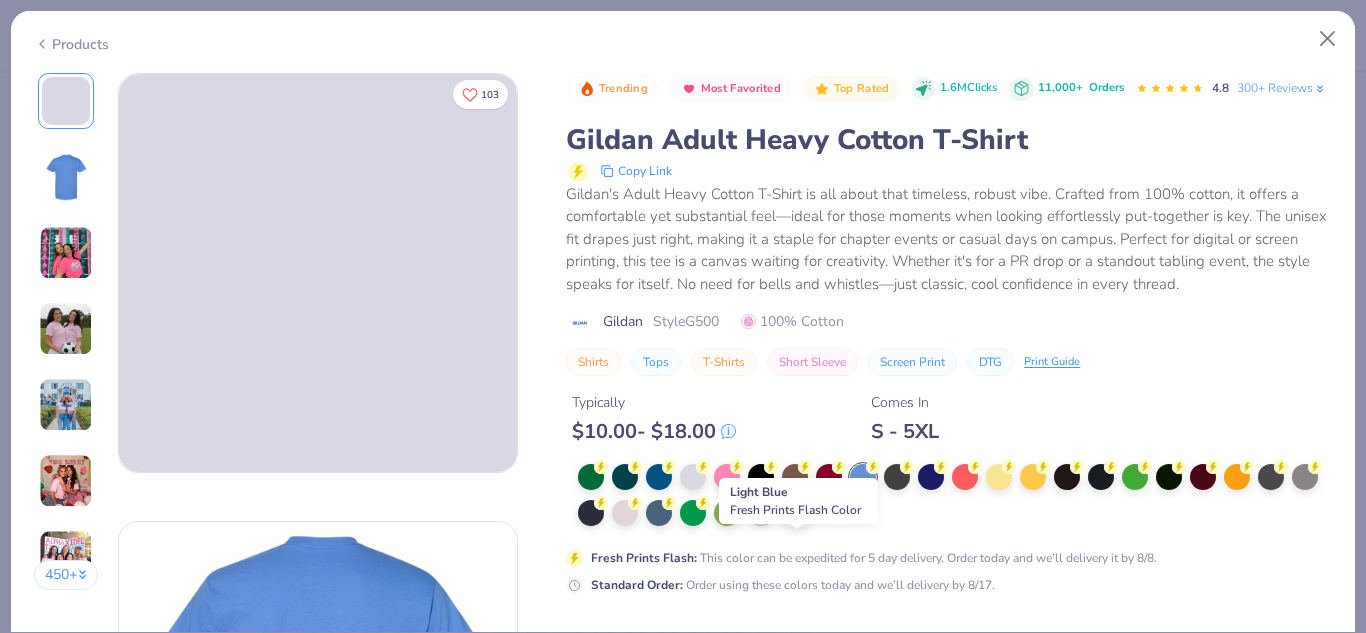 click at bounding box center [761, 511] 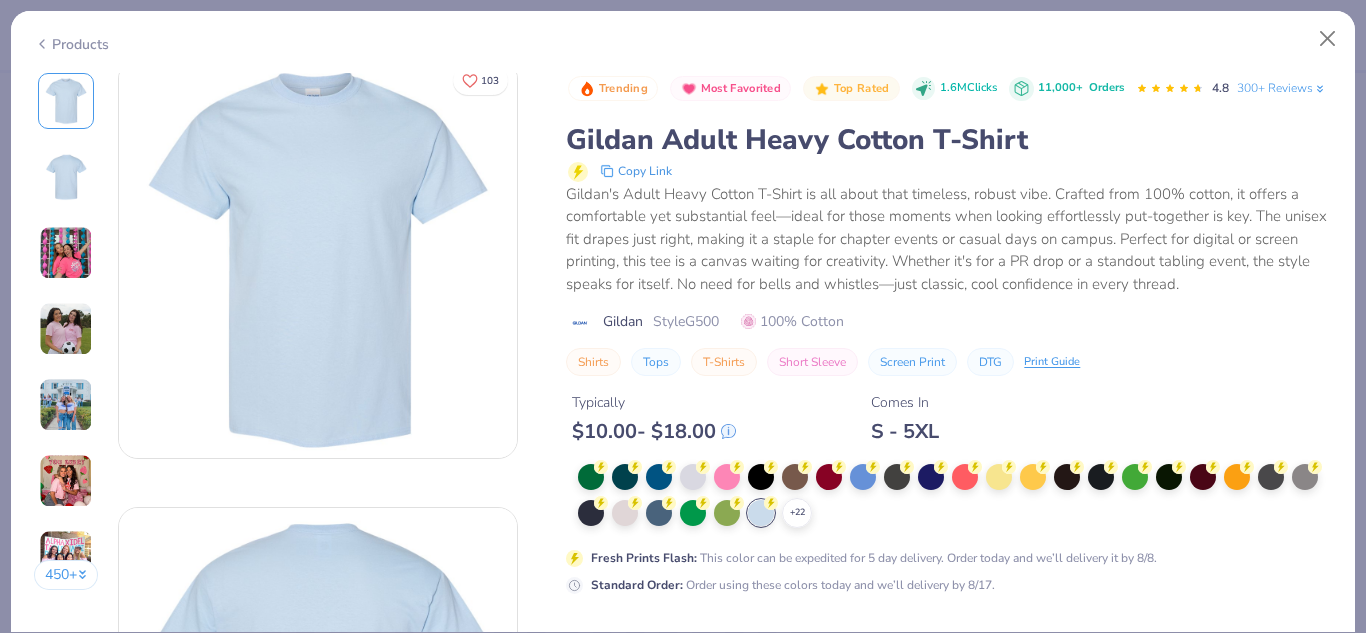 scroll, scrollTop: 0, scrollLeft: 0, axis: both 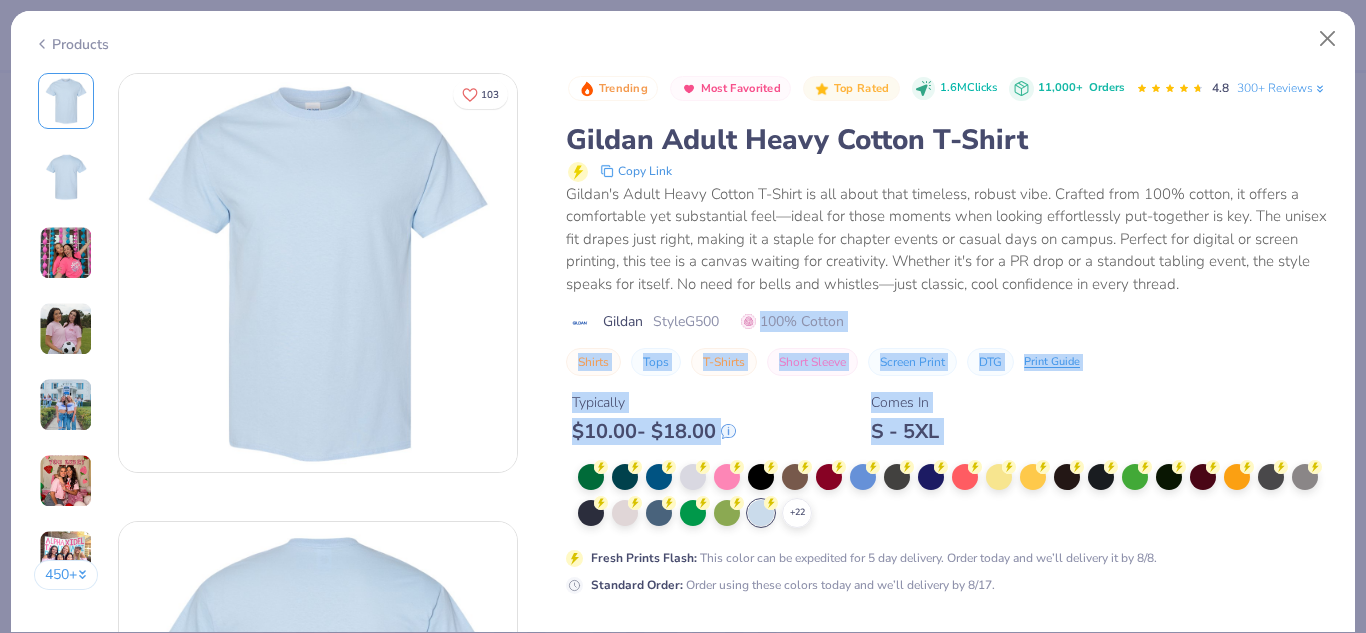 drag, startPoint x: 1093, startPoint y: 536, endPoint x: 1058, endPoint y: 345, distance: 194.18033 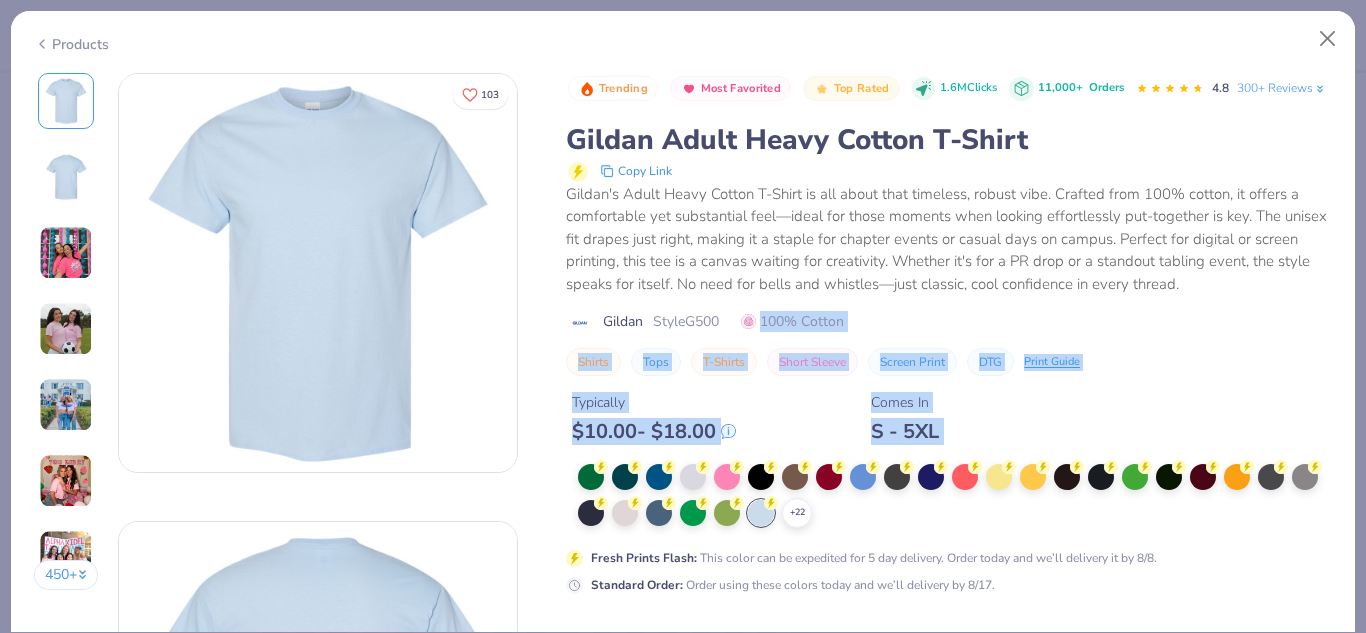 click on "Trending Most Favorited Top Rated 1.6M  Clicks 11,000+    Orders 4.8 300+ Reviews Gildan Adult Heavy Cotton T-Shirt Copy Link Gildan's Adult Heavy Cotton T-Shirt is all about that timeless, robust vibe. Crafted from 100% cotton, it offers a comfortable yet substantial feel—ideal for those moments when looking effortlessly put-together is key. The unisex fit drapes just right, making it a staple for chapter events or casual days on campus. Perfect for digital or screen printing, this tee is a canvas waiting for creativity. Whether it's for a PR drop or a standout tabling event, the style speaks for itself. No need for bells and whistles—just classic, cool confidence in every thread. Gildan Style  G500   100% Cotton Shirts Tops T-Shirts Short Sleeve Screen Print DTG Print Guide Typically   $ 10.00  - $ 18.00   Comes In S - 5XL     + 22 Fresh Prints Flash :   This color can be expedited for 5 day delivery. Order today and we’ll delivery it by 8/8. Standard Order :" at bounding box center [949, 334] 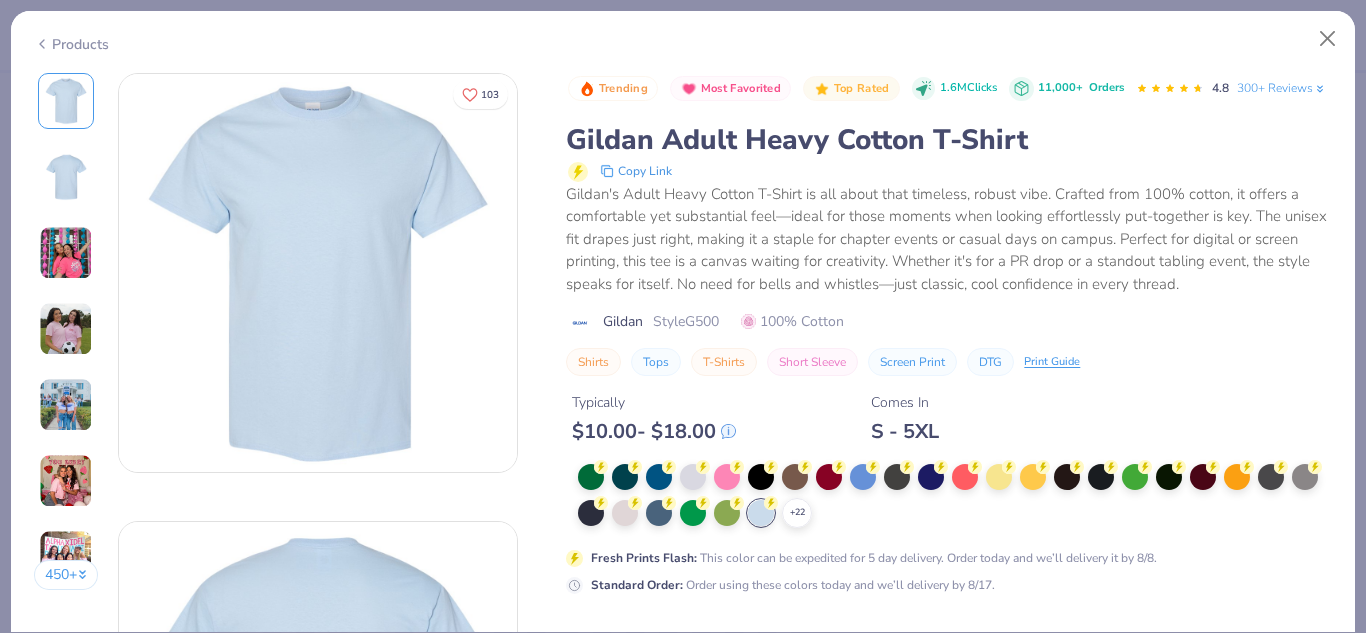 click on "Gildan Style  G500   100% Cotton" at bounding box center [949, 321] 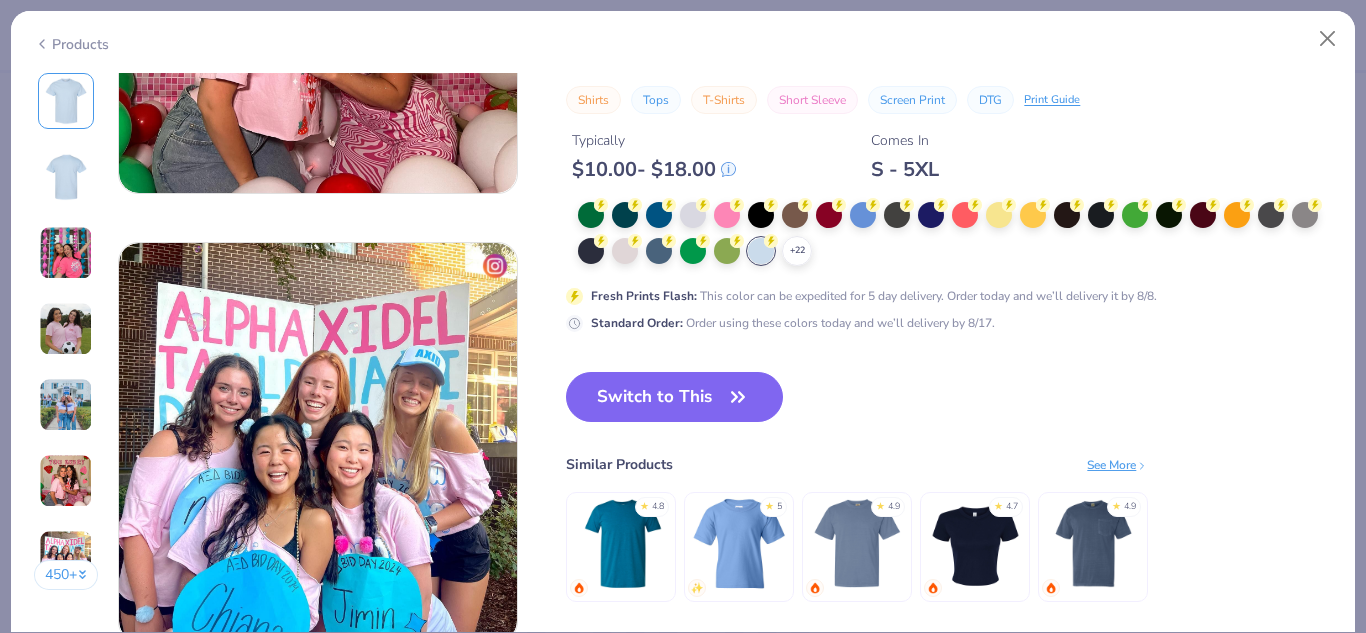 scroll, scrollTop: 2507, scrollLeft: 0, axis: vertical 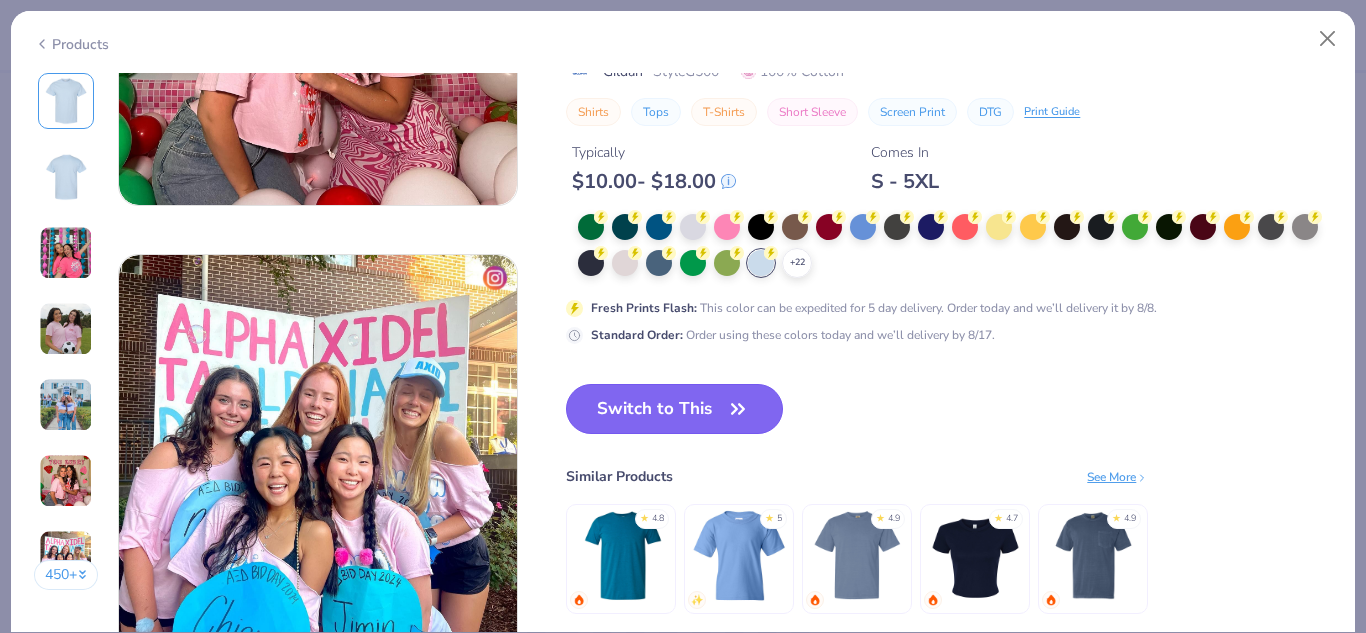 click on "Switch to This" at bounding box center [674, 409] 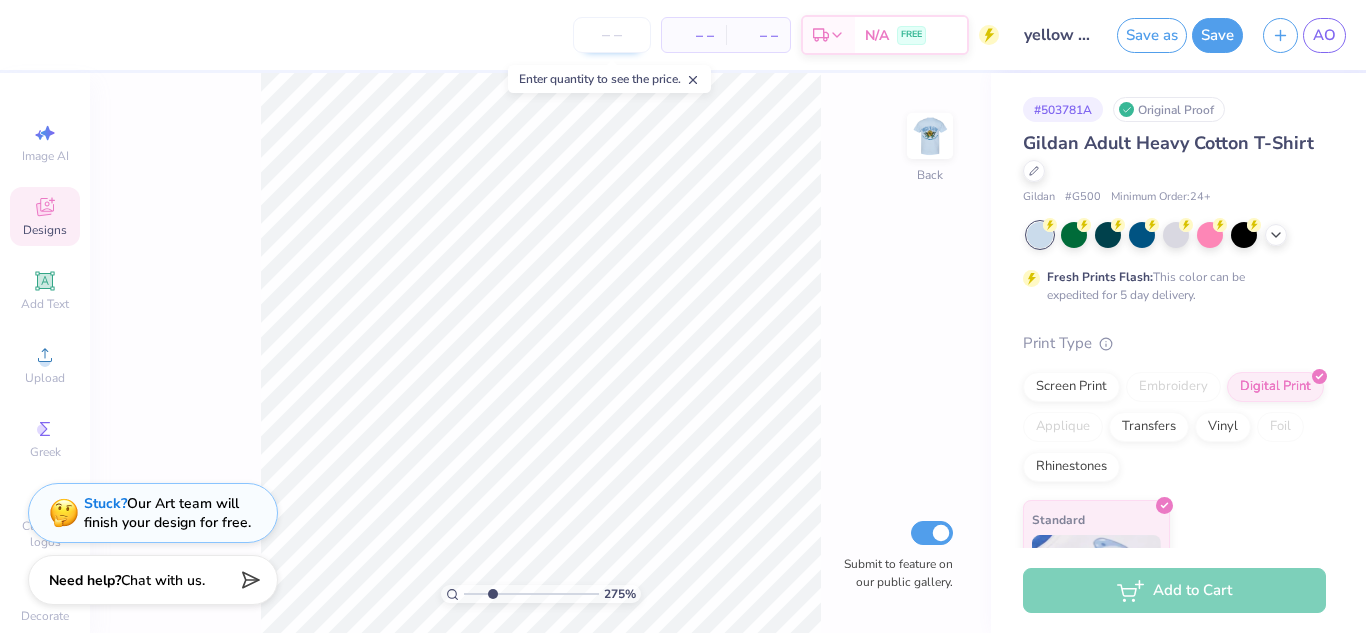 click at bounding box center [612, 35] 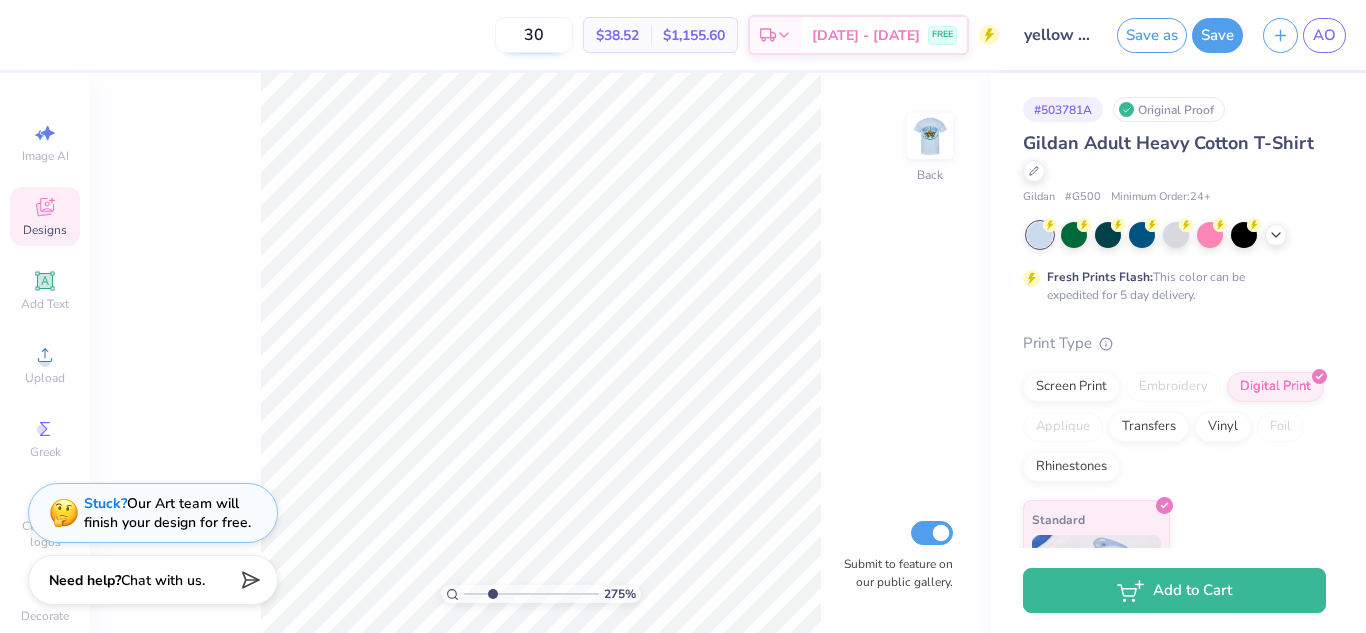 type on "3" 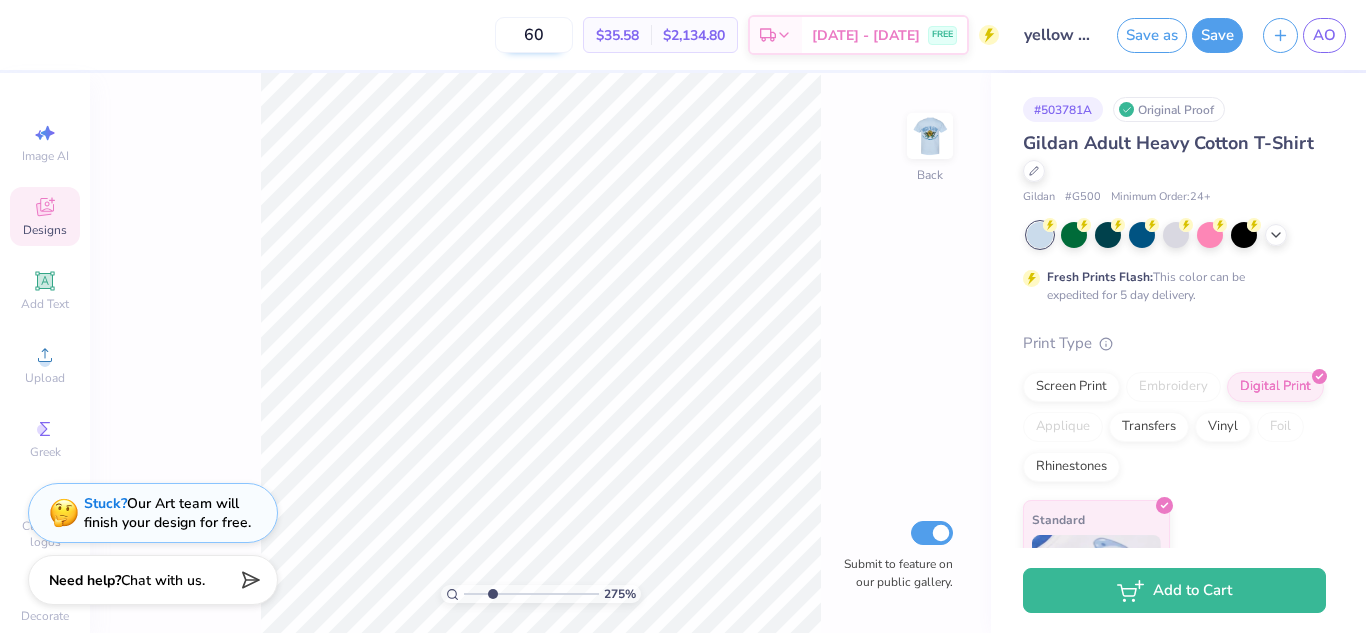 type on "6" 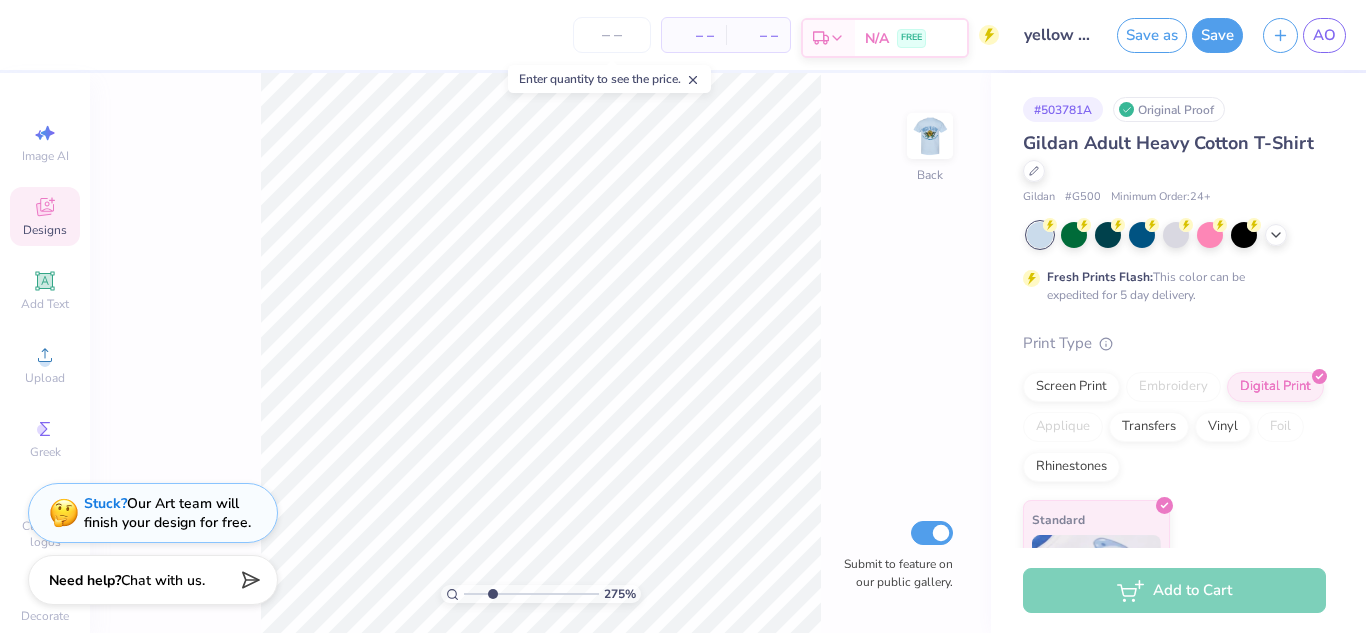 click 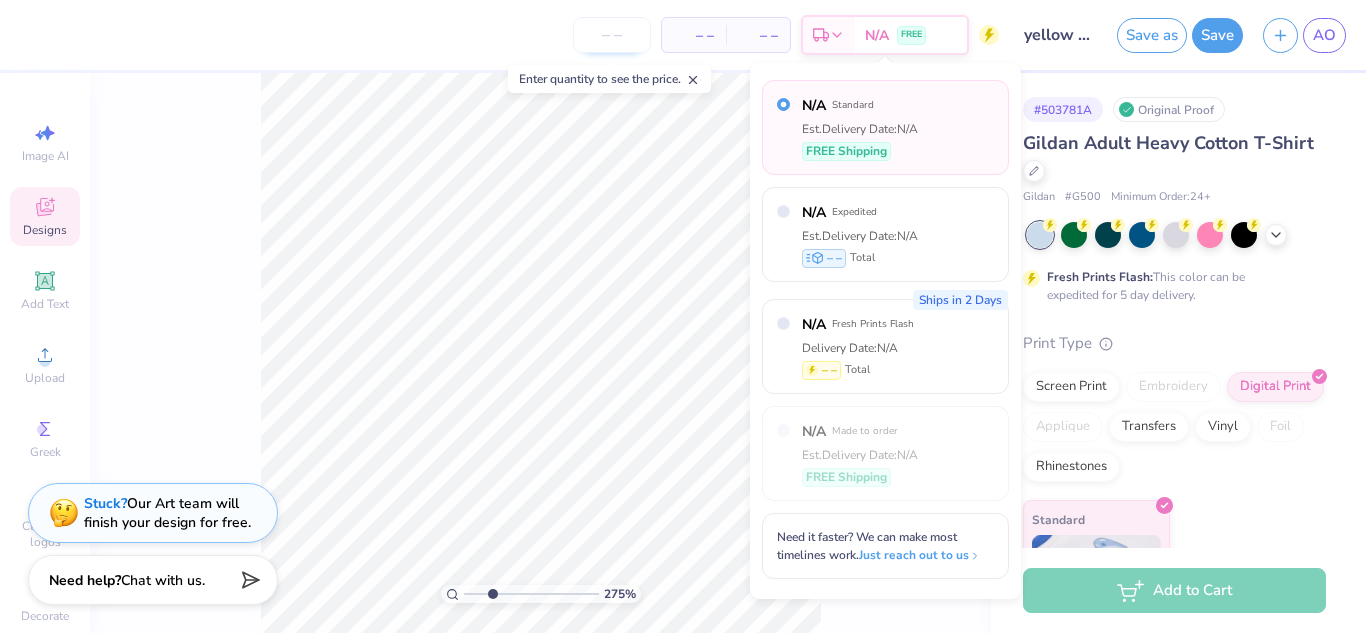 click at bounding box center [612, 35] 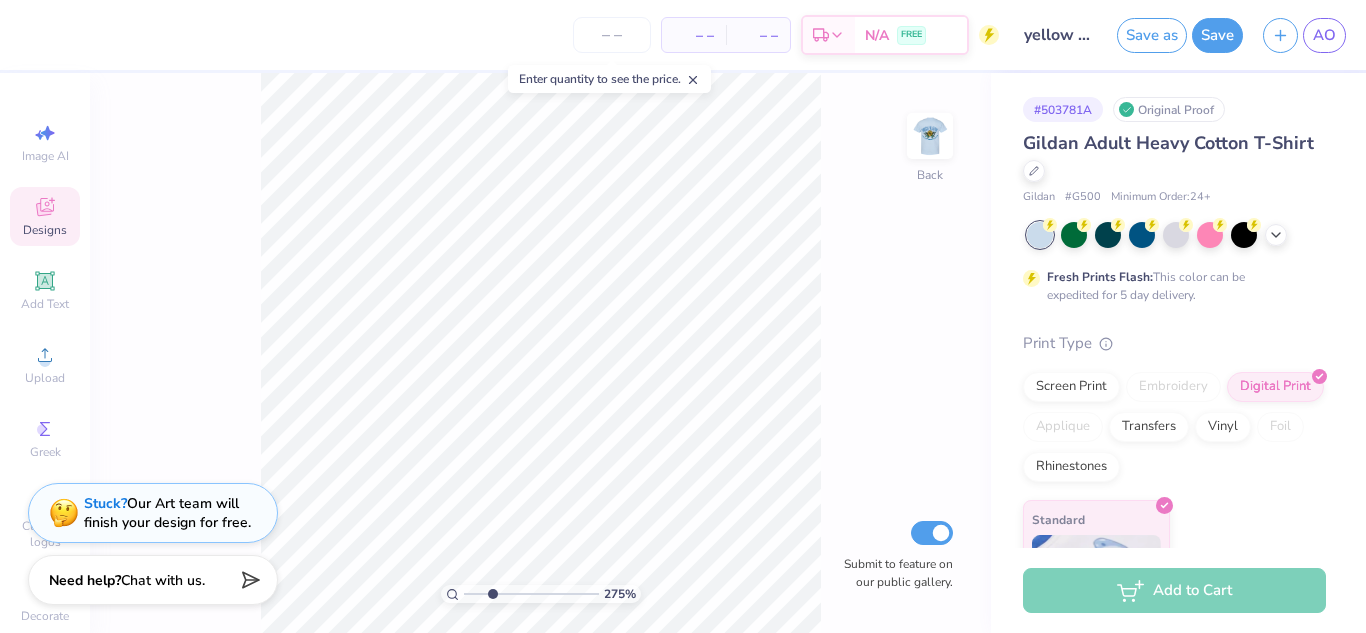 click on "– – Per Item – – Total Est.  Delivery N/A FREE" at bounding box center (514, 35) 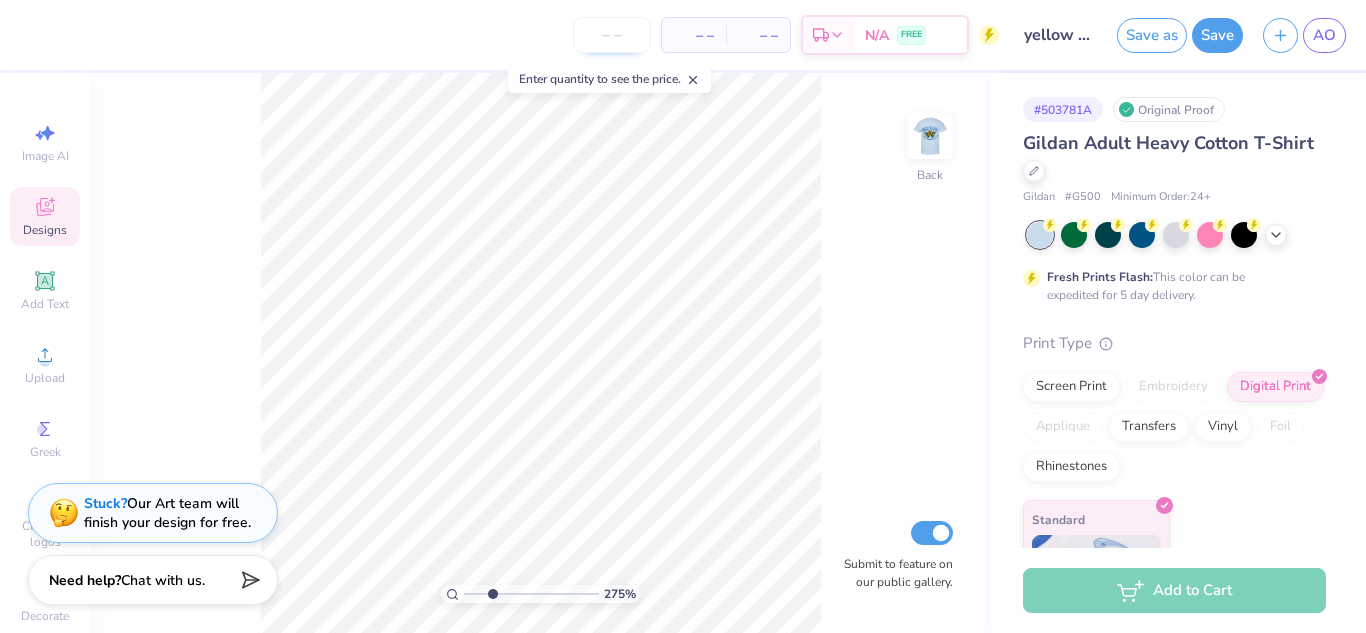click at bounding box center (612, 35) 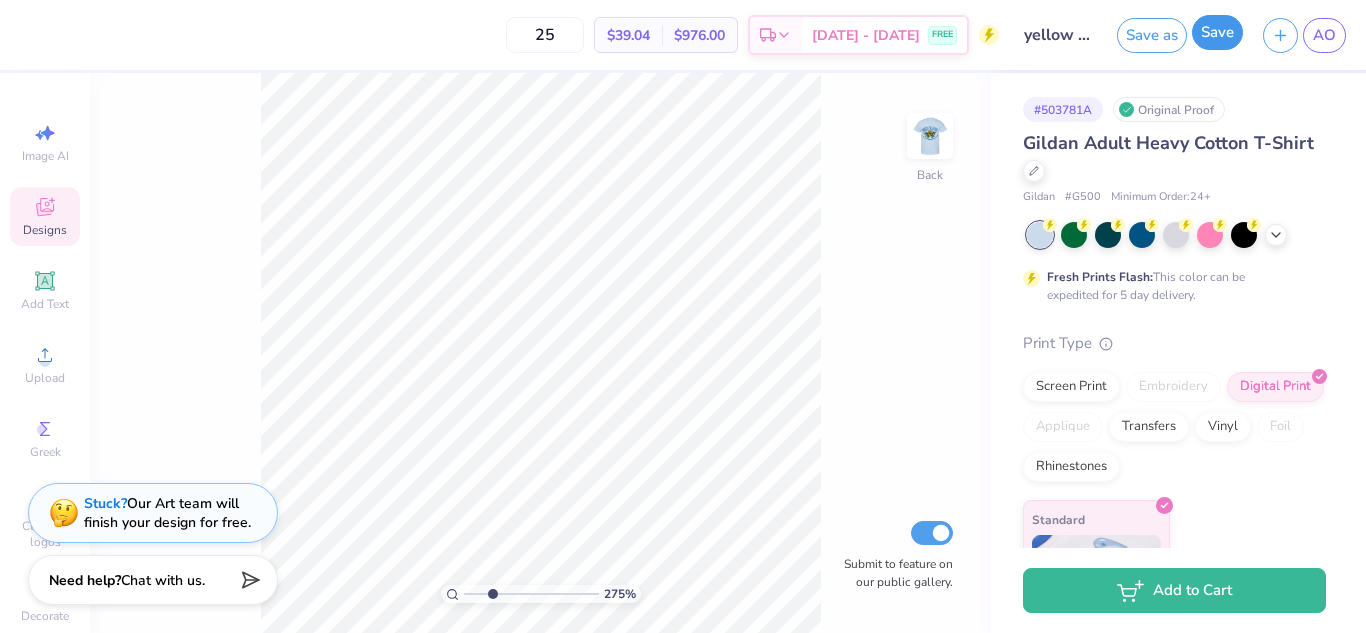 click on "Save" at bounding box center [1217, 32] 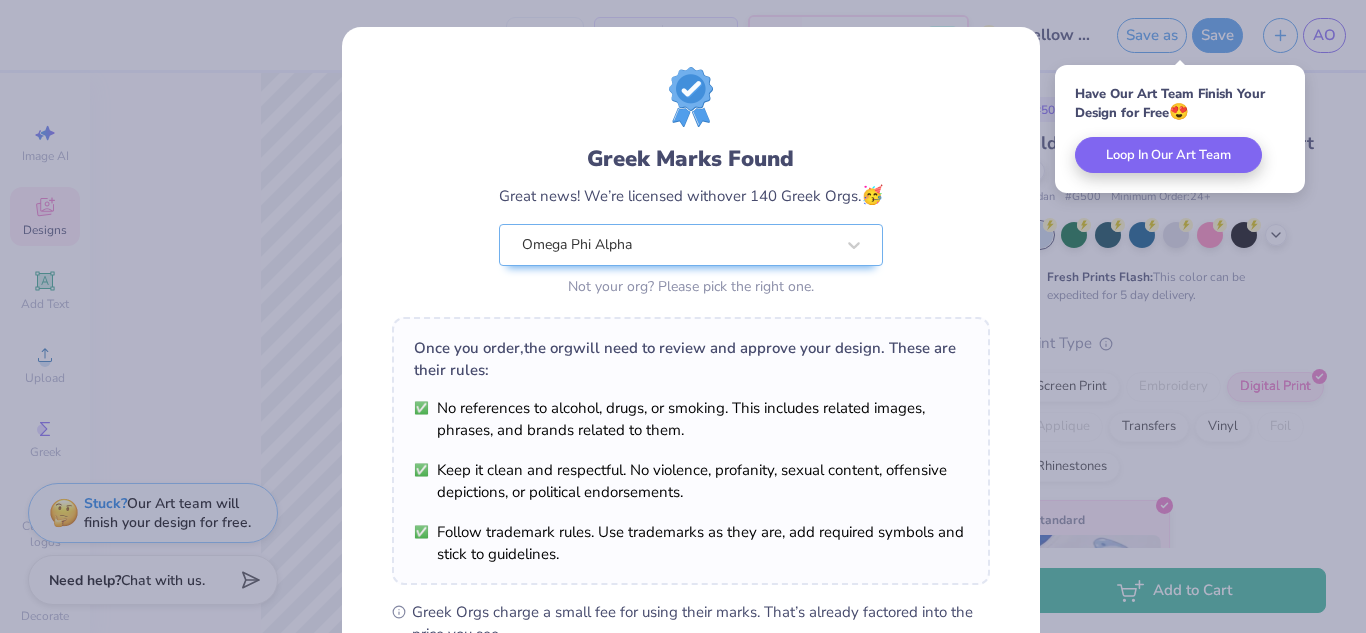 scroll, scrollTop: 304, scrollLeft: 0, axis: vertical 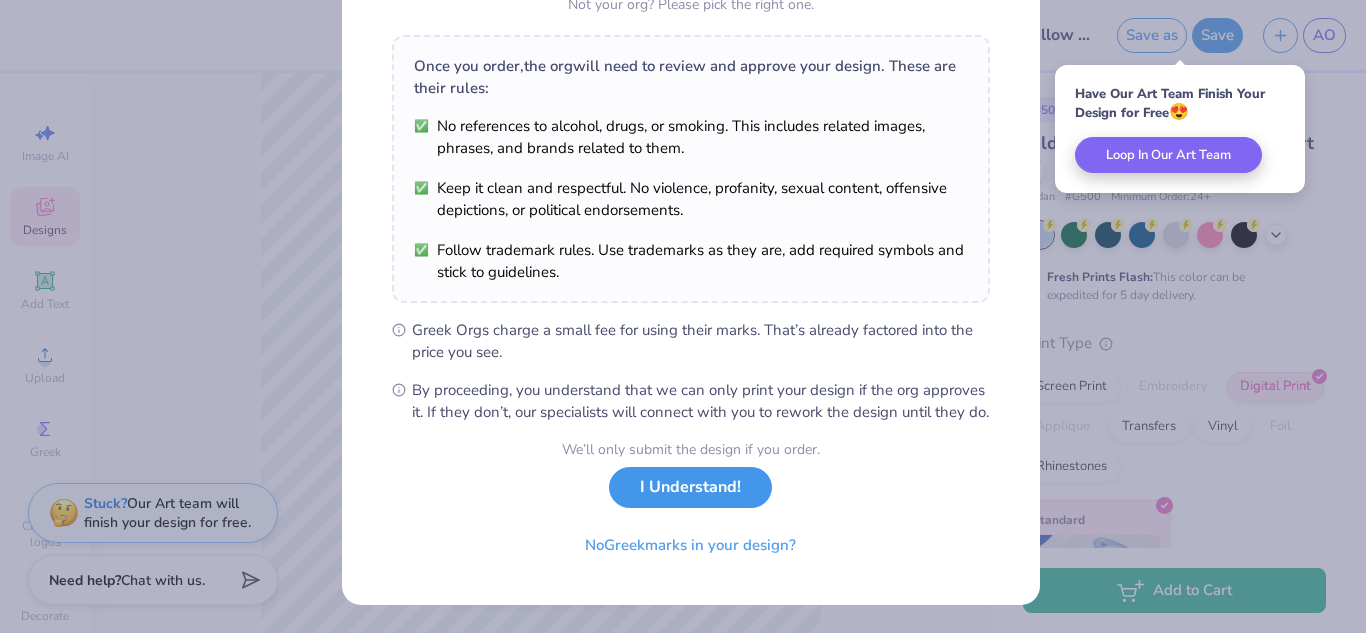 click on "I Understand!" at bounding box center [690, 487] 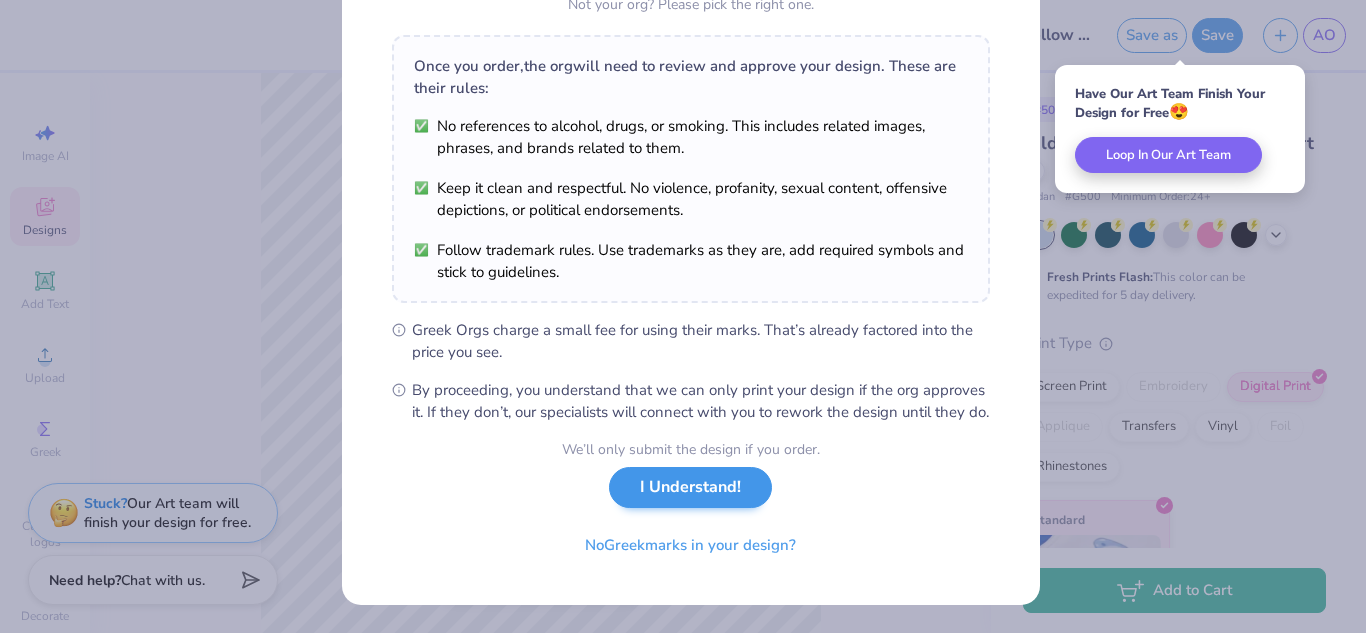 scroll, scrollTop: 10, scrollLeft: 0, axis: vertical 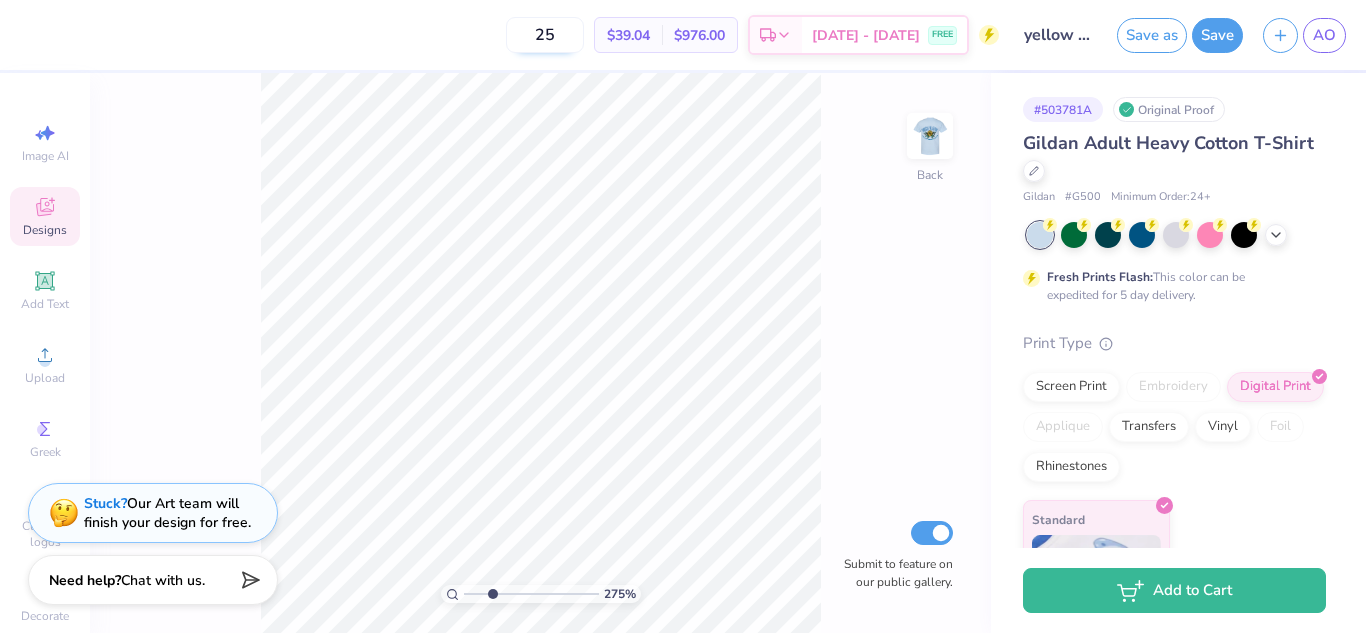 click on "25" at bounding box center (545, 35) 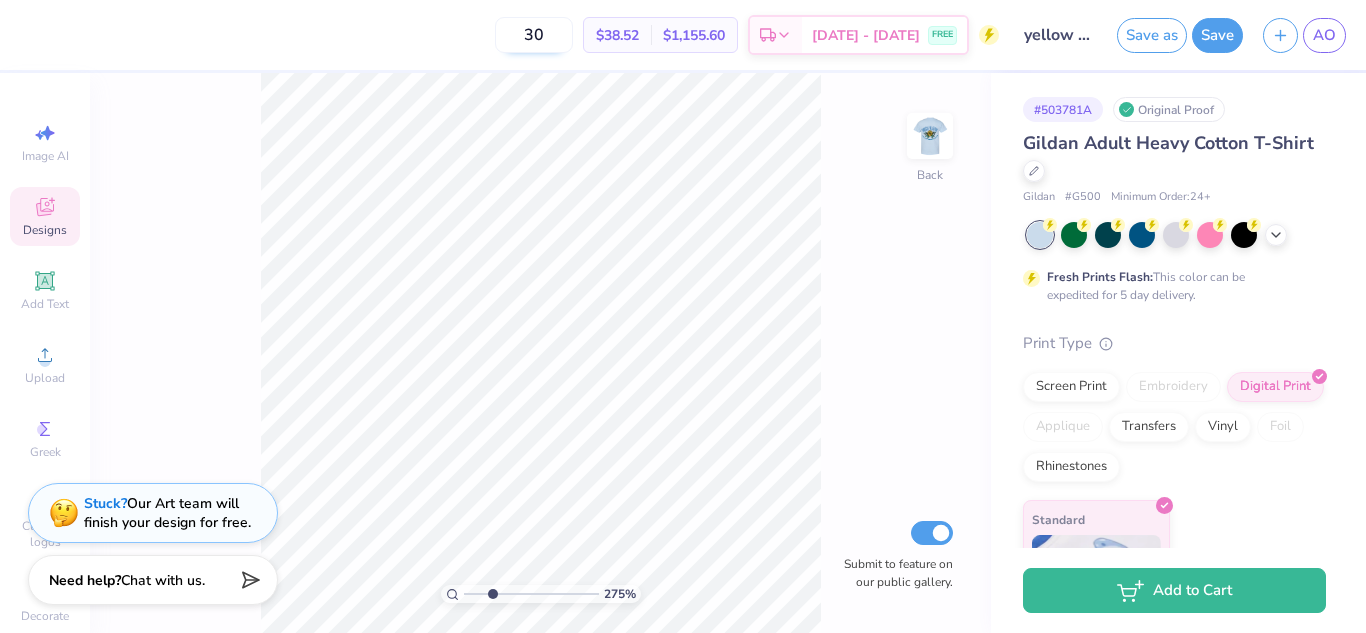 type on "3" 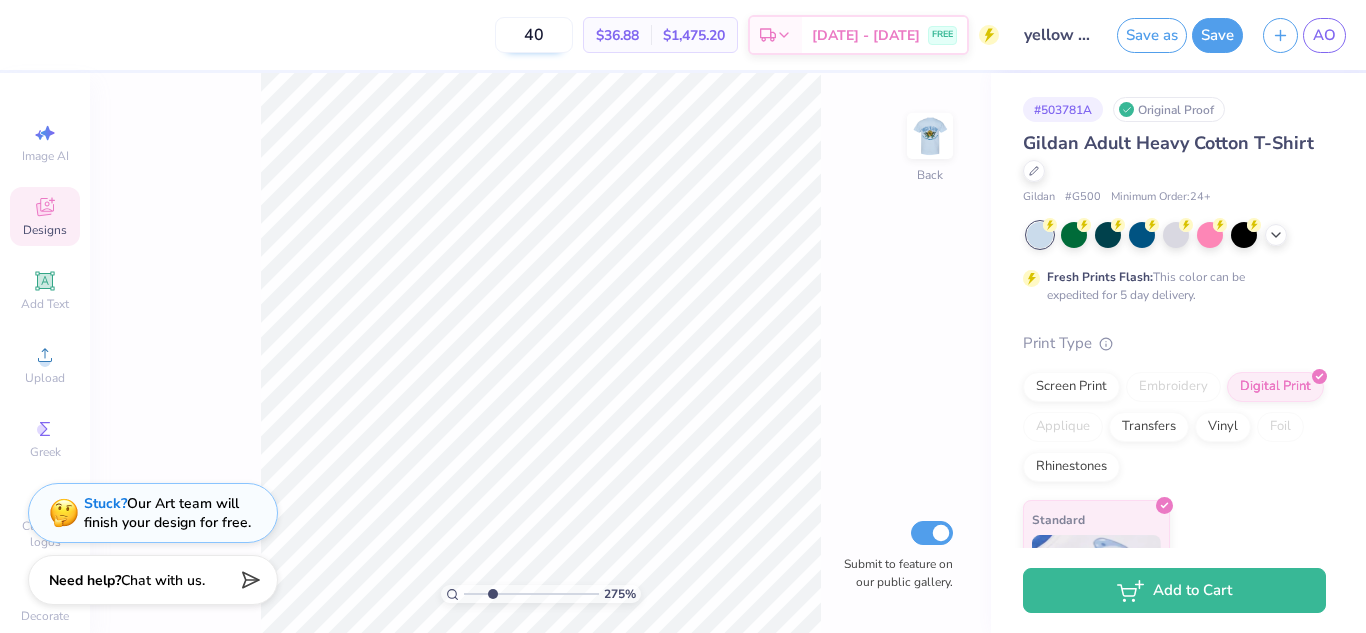 click on "40" at bounding box center (534, 35) 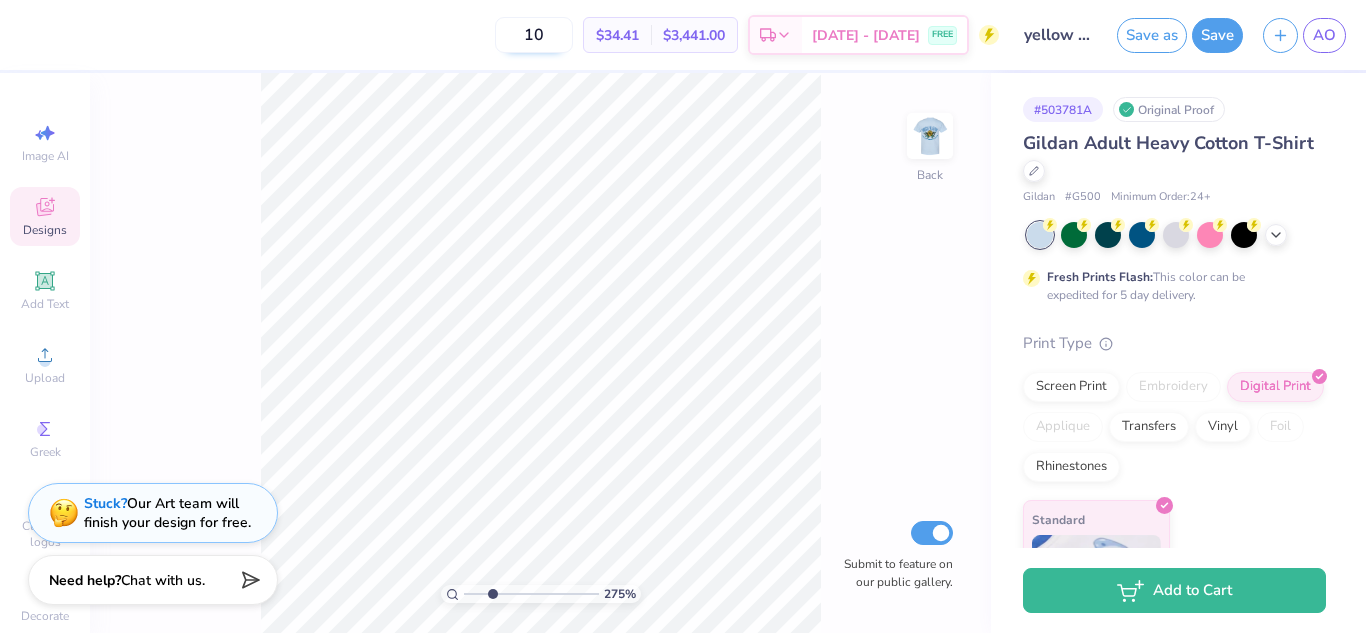 type on "1" 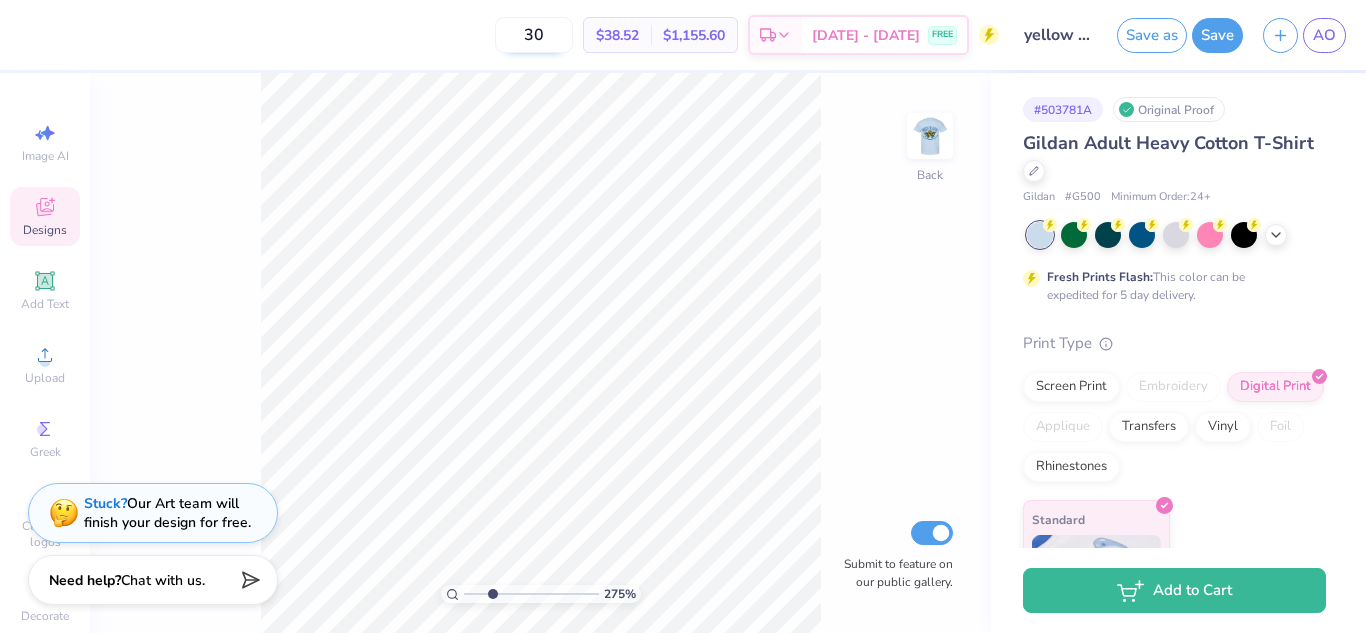 type on "3" 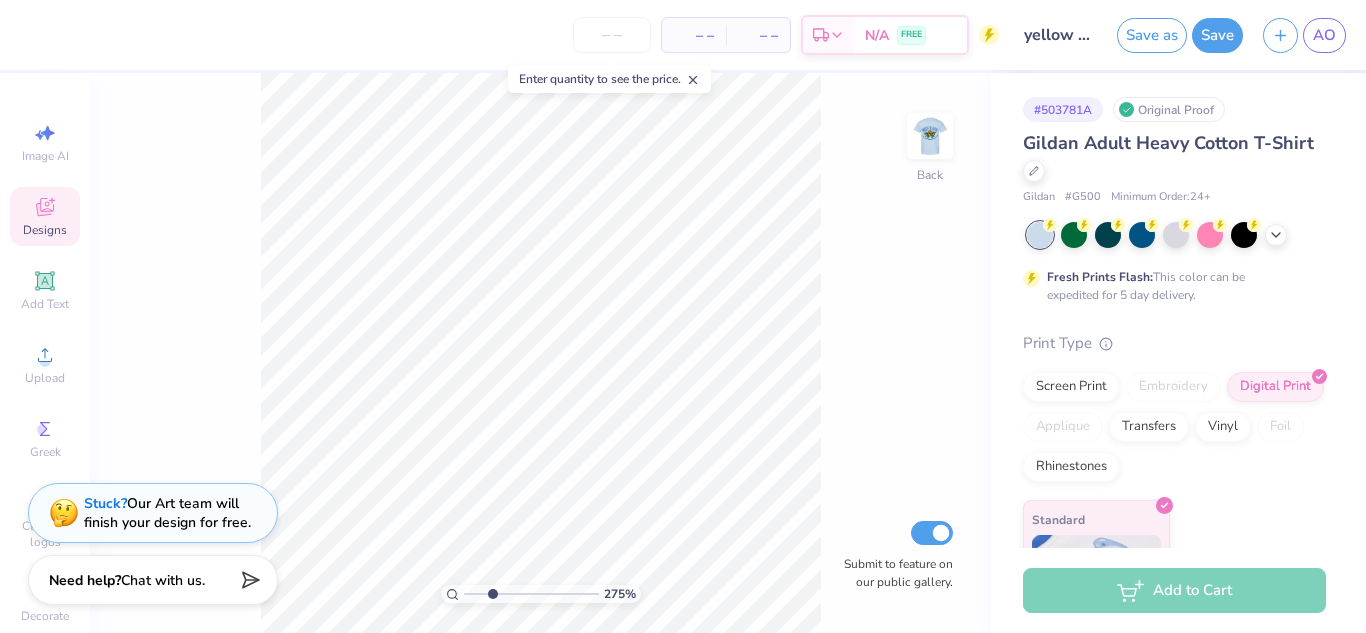 type 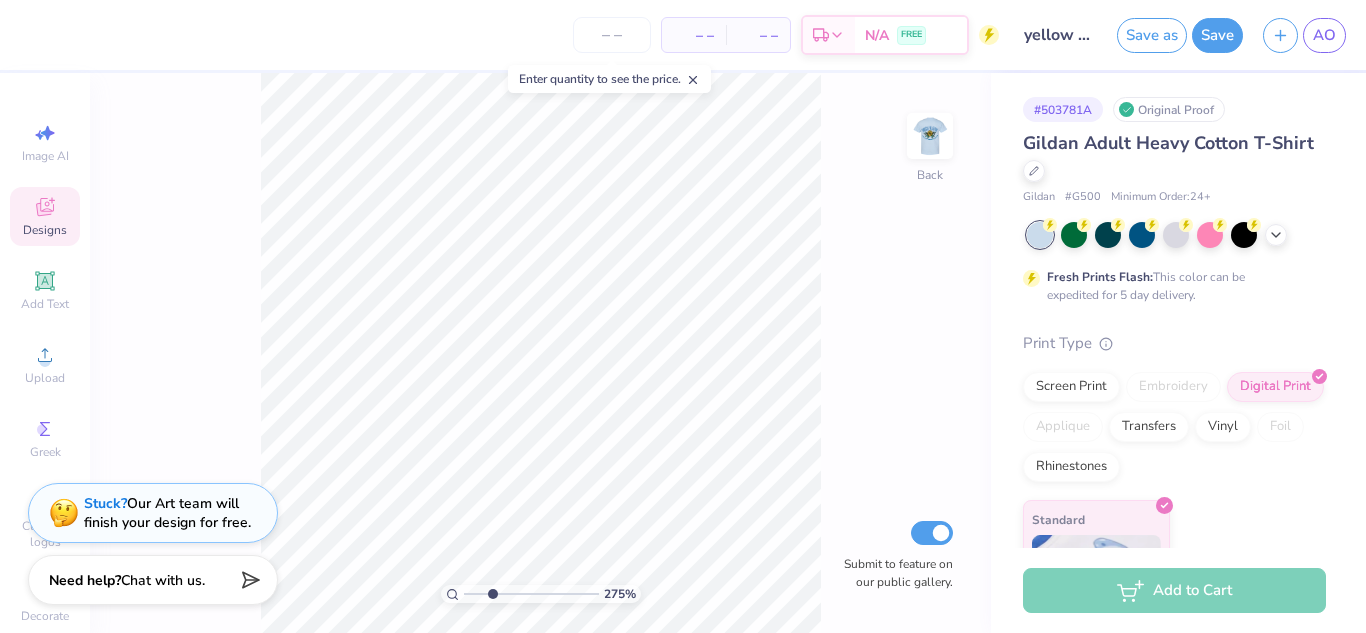 click on "275  % Back Submit to feature on our public gallery." at bounding box center [540, 353] 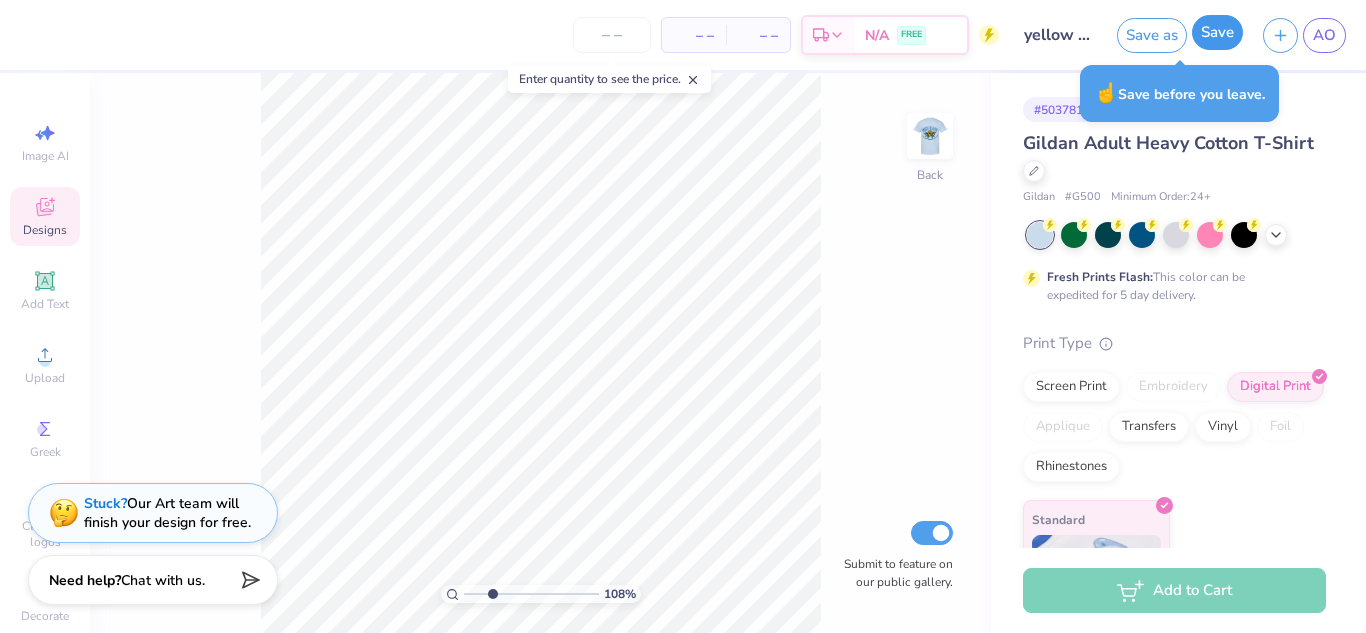 click on "Save" at bounding box center [1217, 32] 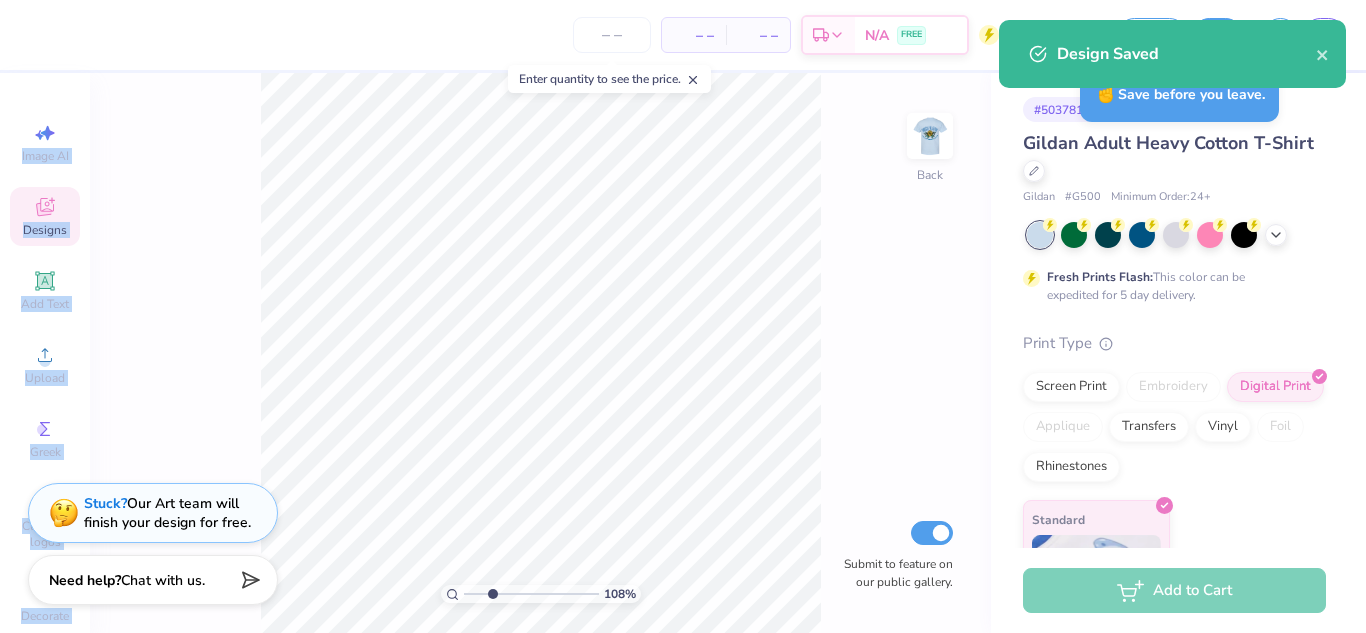 drag, startPoint x: 1221, startPoint y: 45, endPoint x: 924, endPoint y: 263, distance: 368.4196 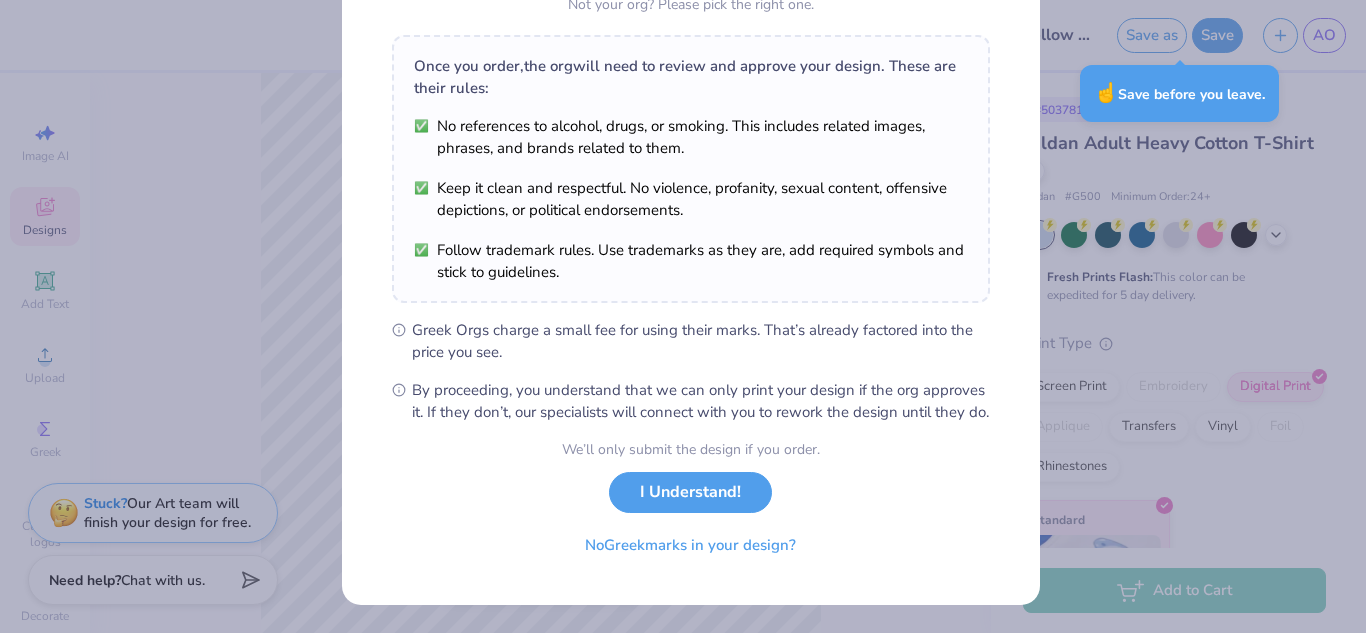 scroll, scrollTop: 303, scrollLeft: 0, axis: vertical 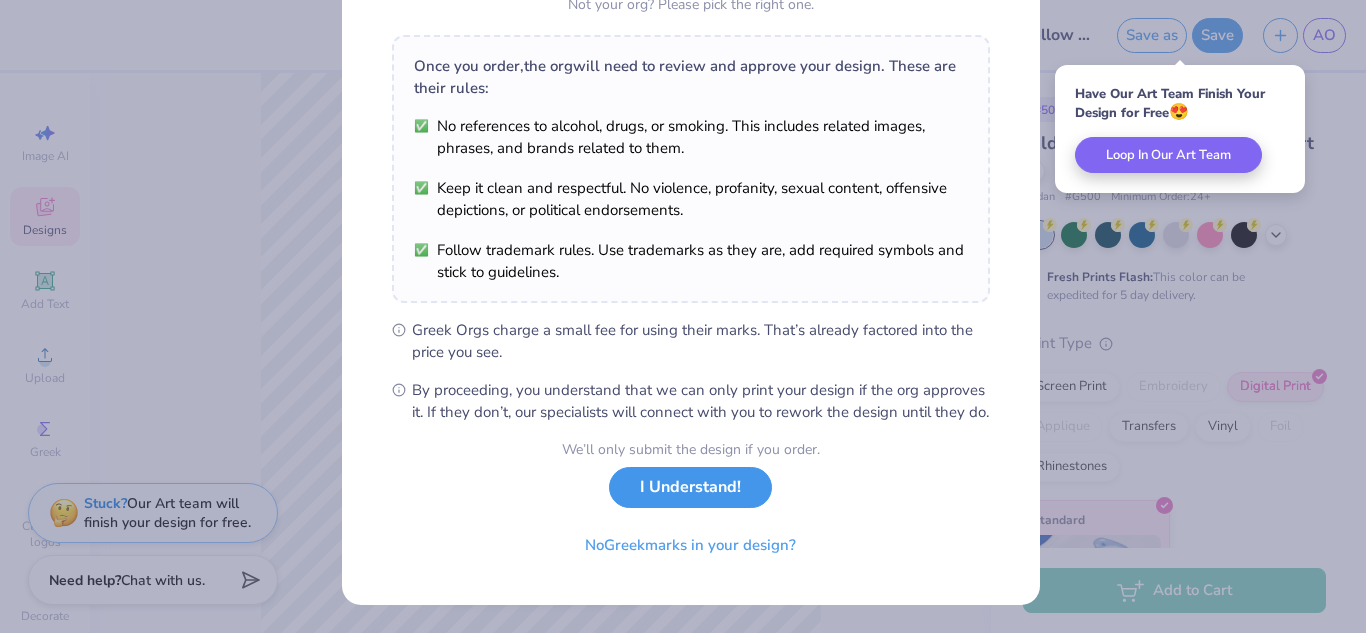 click on "I Understand!" at bounding box center (690, 487) 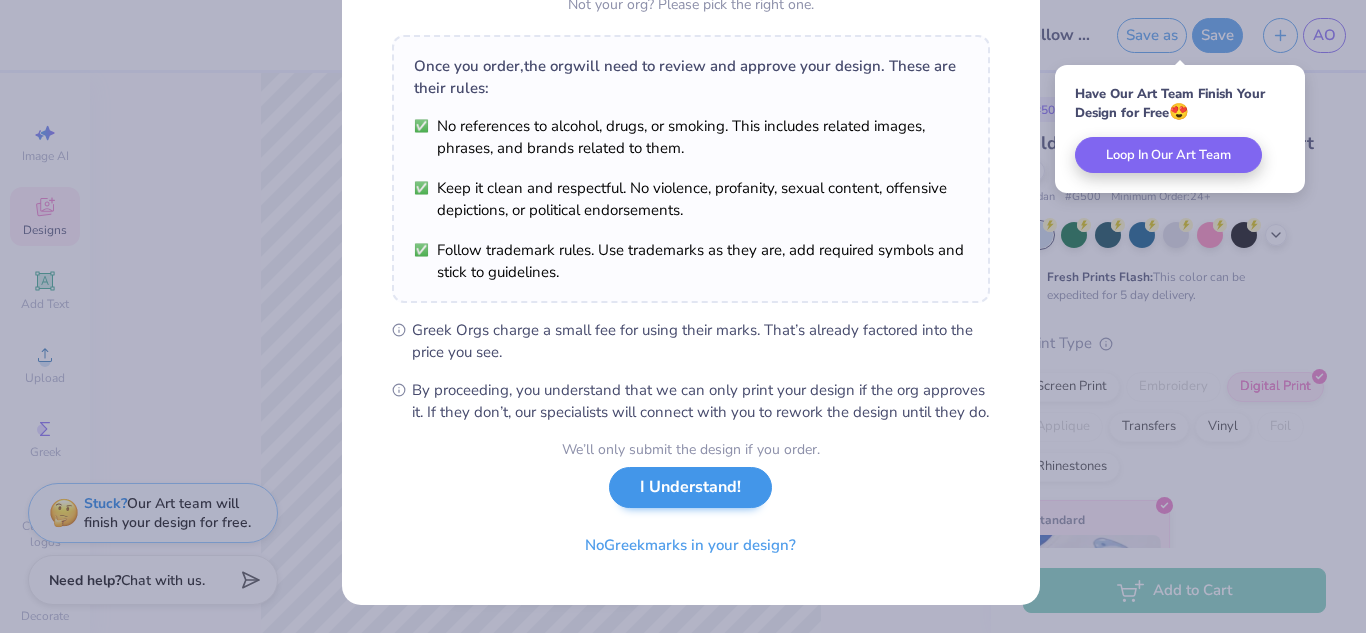scroll, scrollTop: 10, scrollLeft: 0, axis: vertical 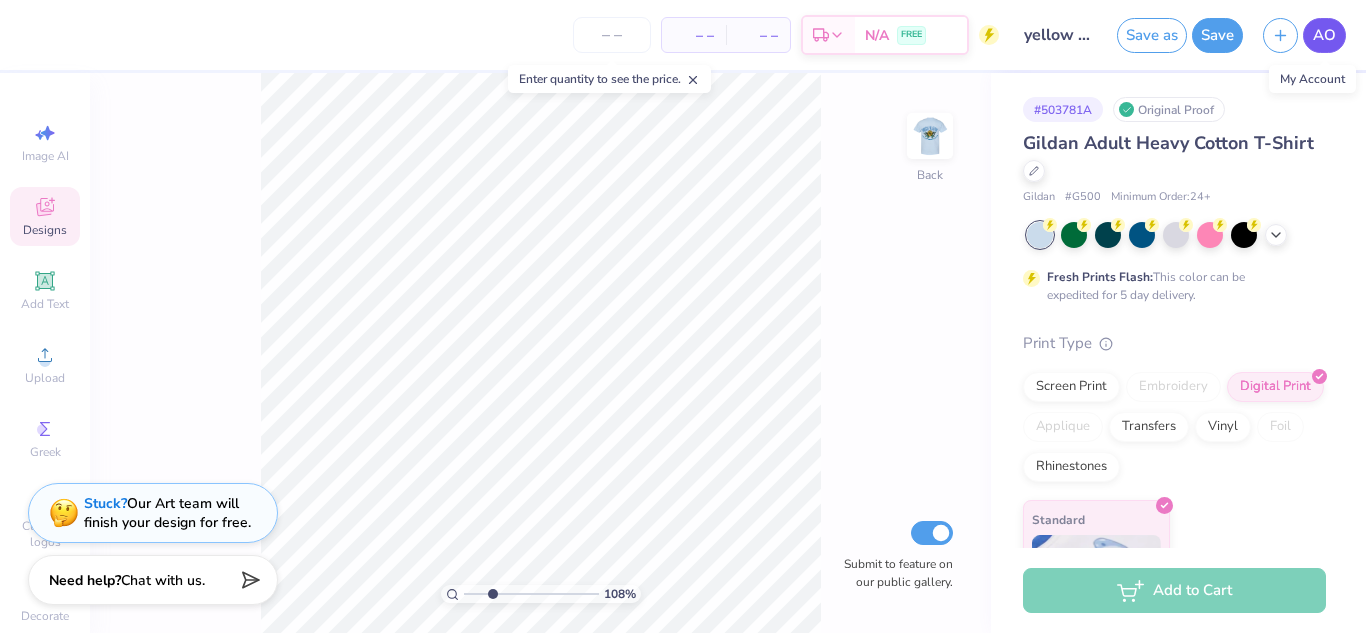 click on "AO" at bounding box center [1324, 35] 